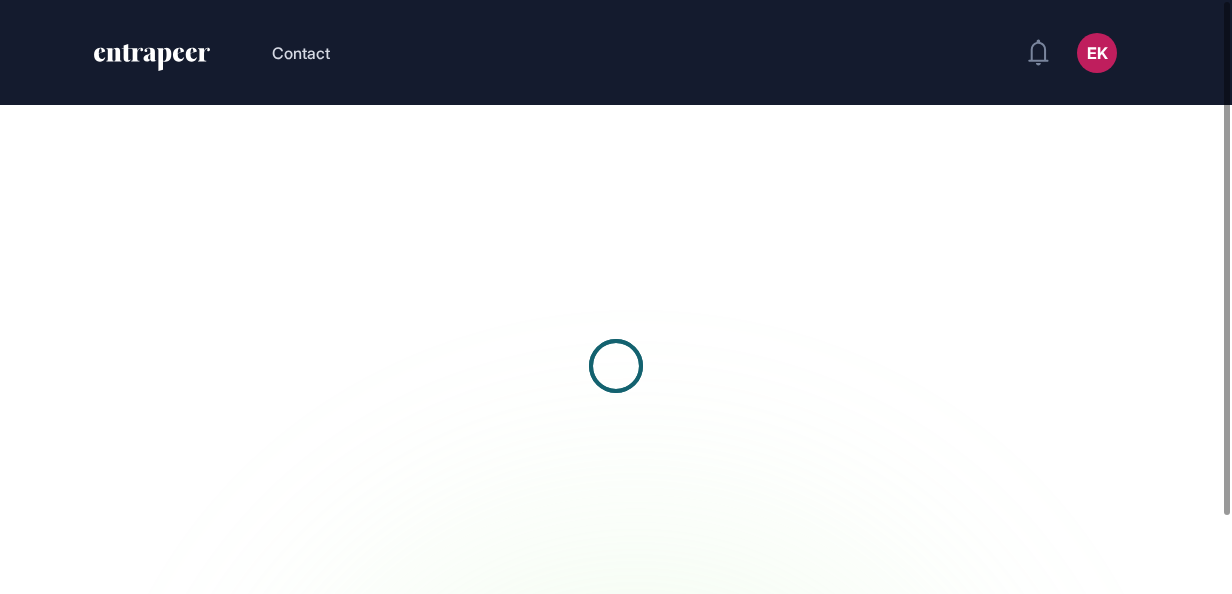 scroll, scrollTop: 0, scrollLeft: 0, axis: both 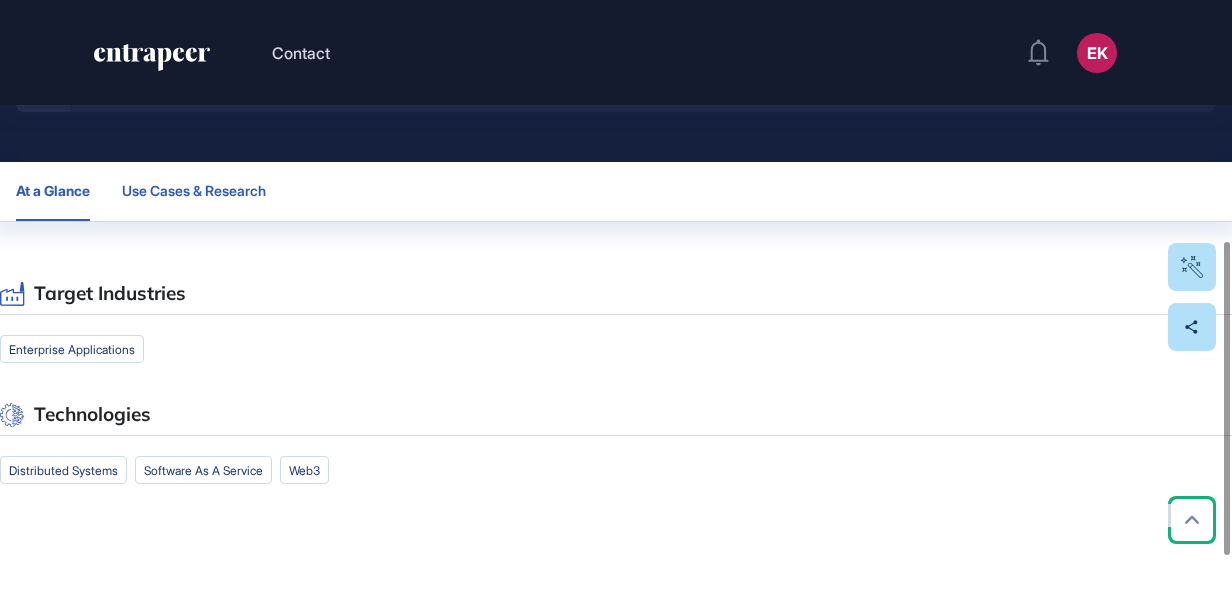 click on "Use Cases & Research" 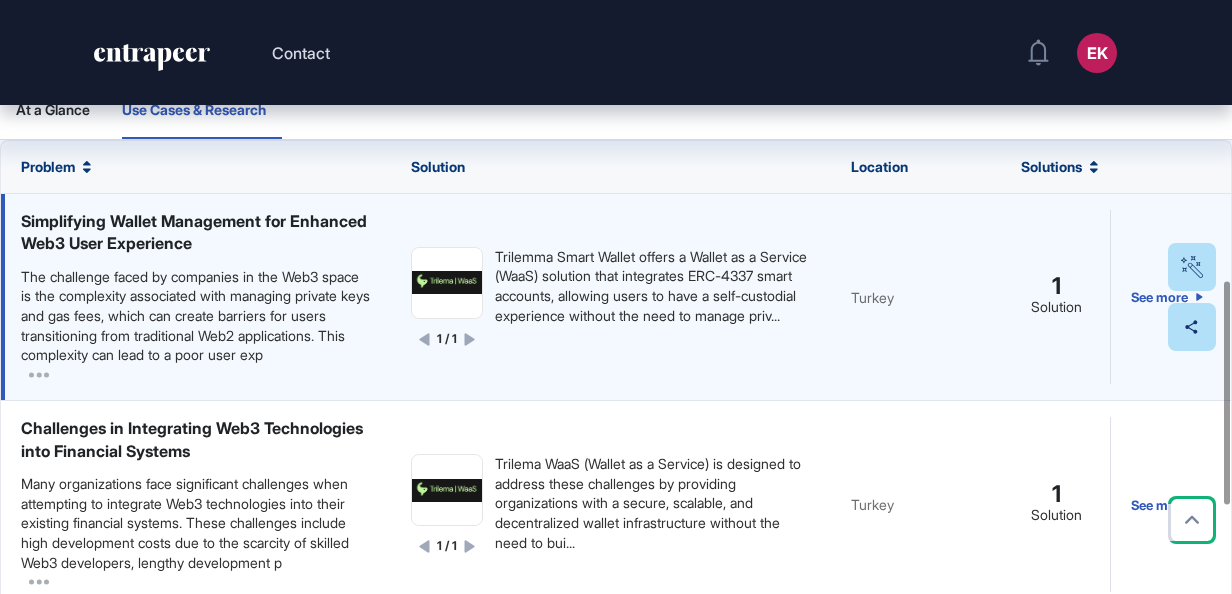 scroll, scrollTop: 755, scrollLeft: 0, axis: vertical 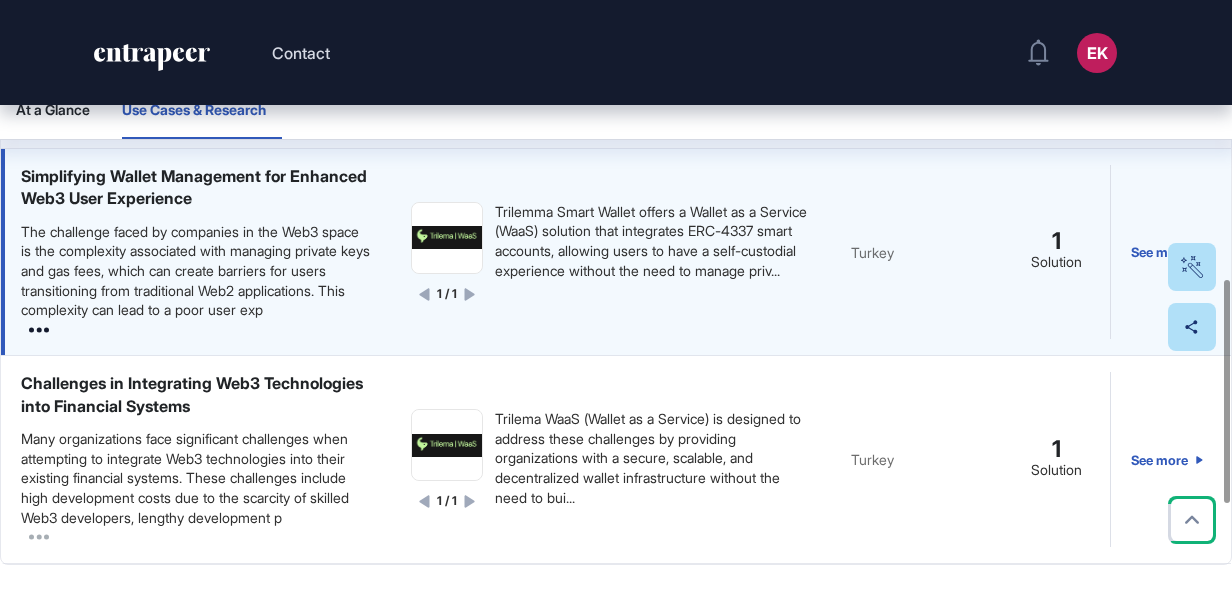 click 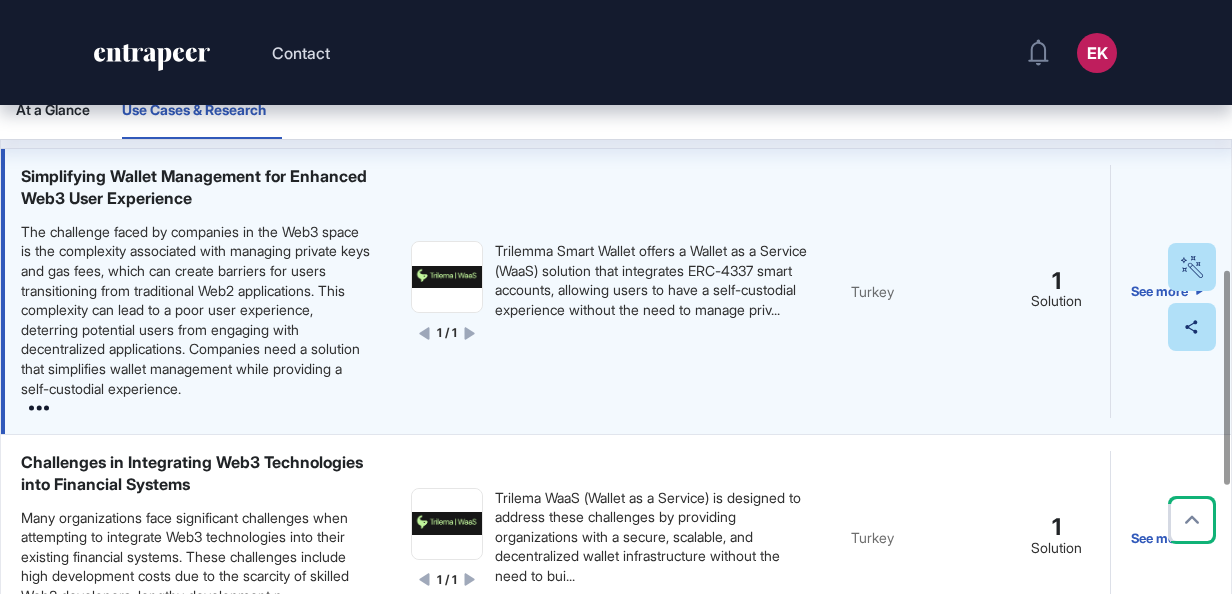 click 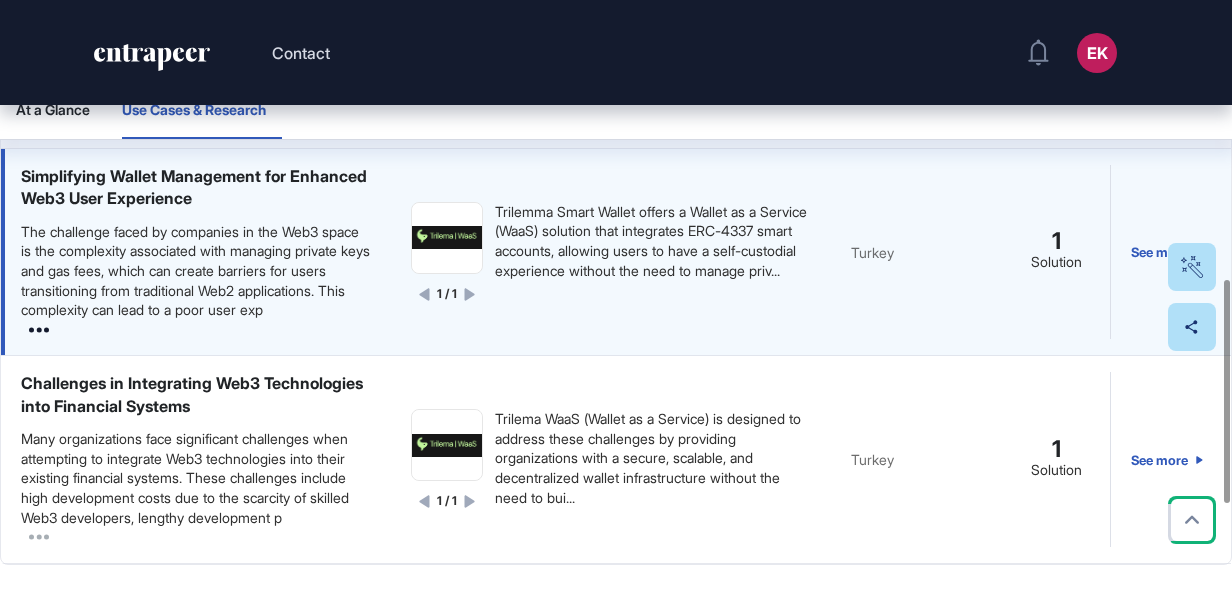 click 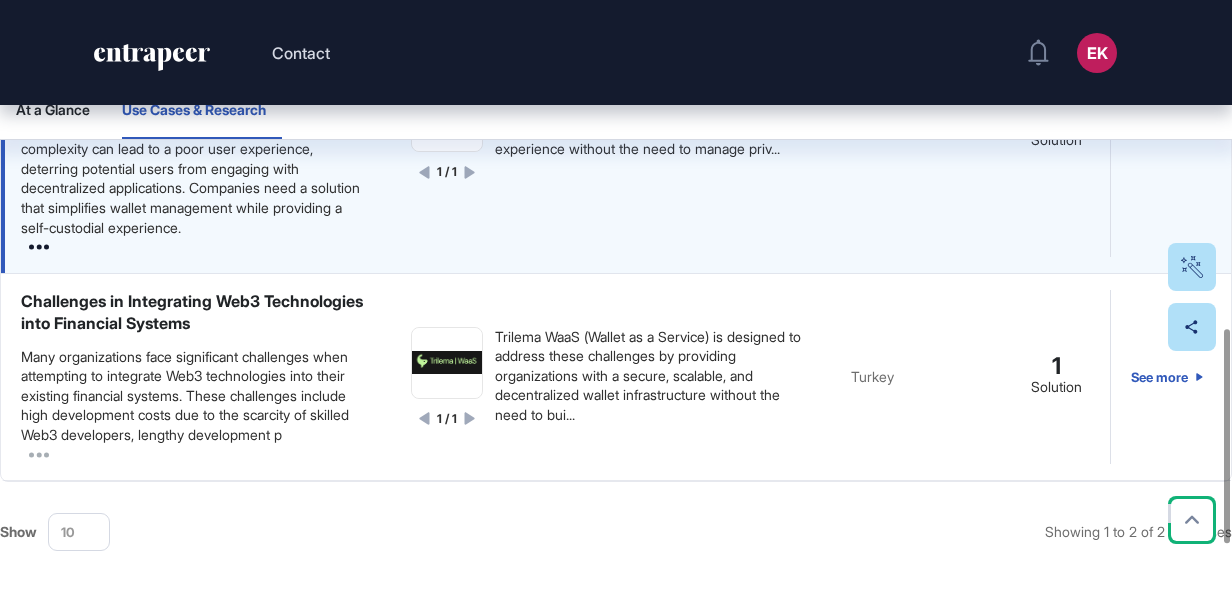 scroll, scrollTop: 933, scrollLeft: 0, axis: vertical 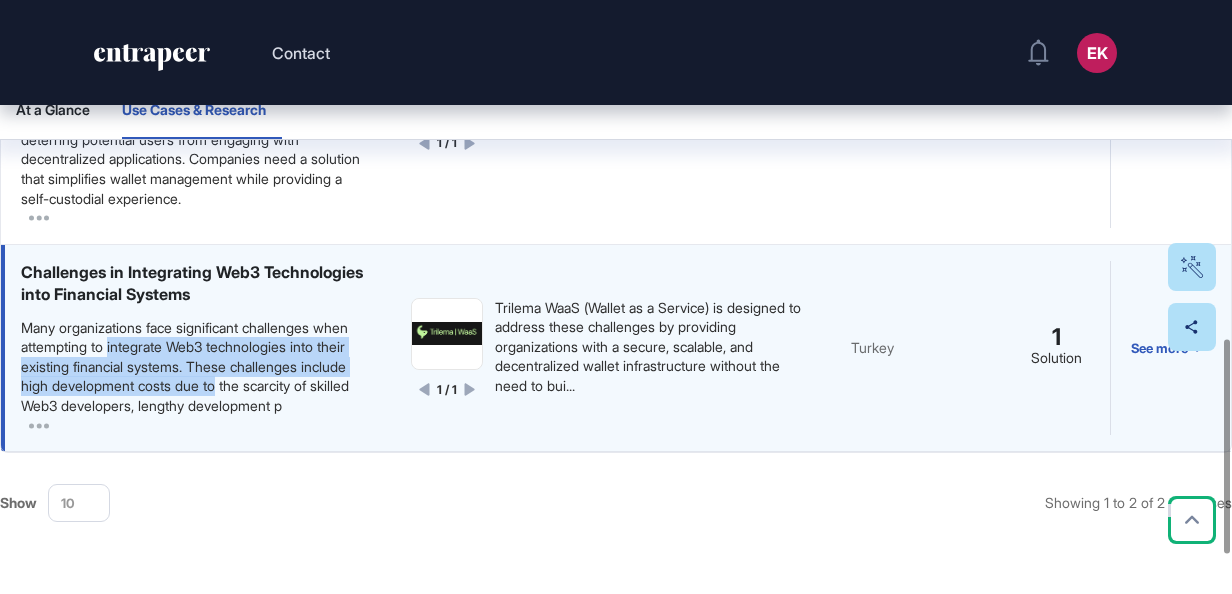 drag, startPoint x: 150, startPoint y: 352, endPoint x: 273, endPoint y: 388, distance: 128.16005 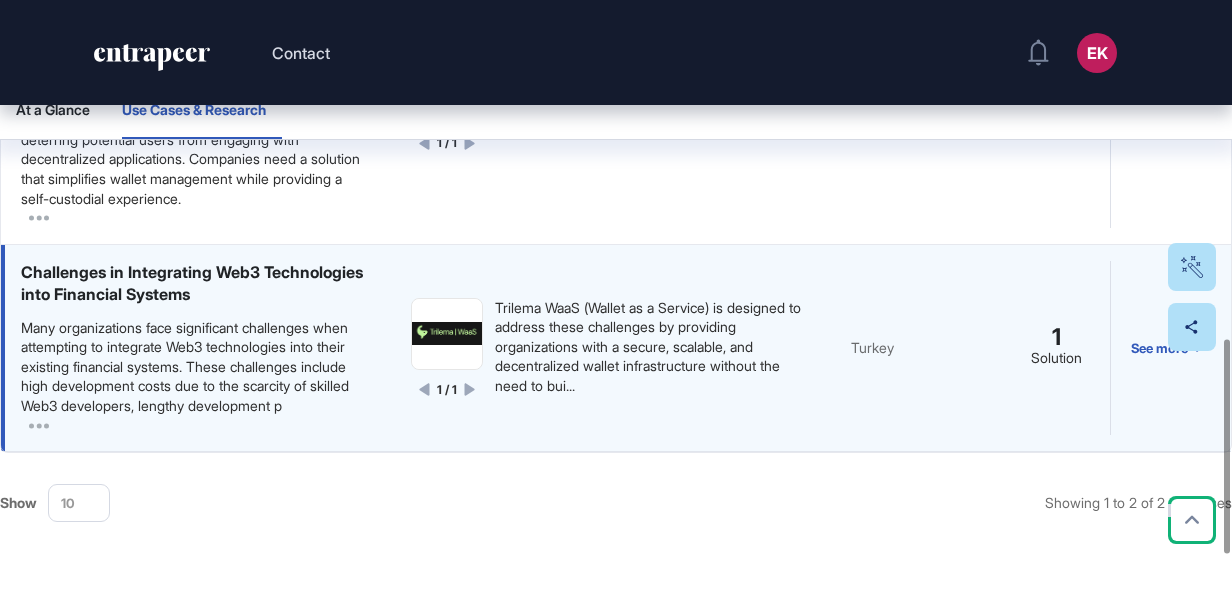 click on "Many organizations face significant challenges when attempting to integrate Web3 technologies into their existing financial systems. These challenges include high development costs due to the scarcity of skilled Web3 developers, lengthy development p" at bounding box center [196, 367] 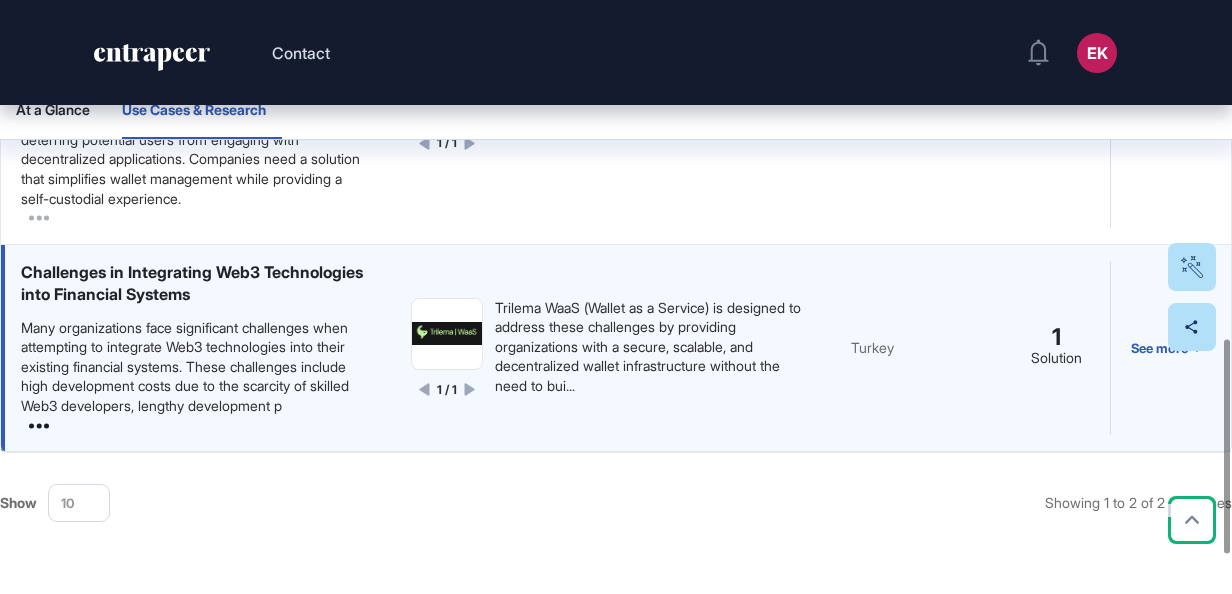 click 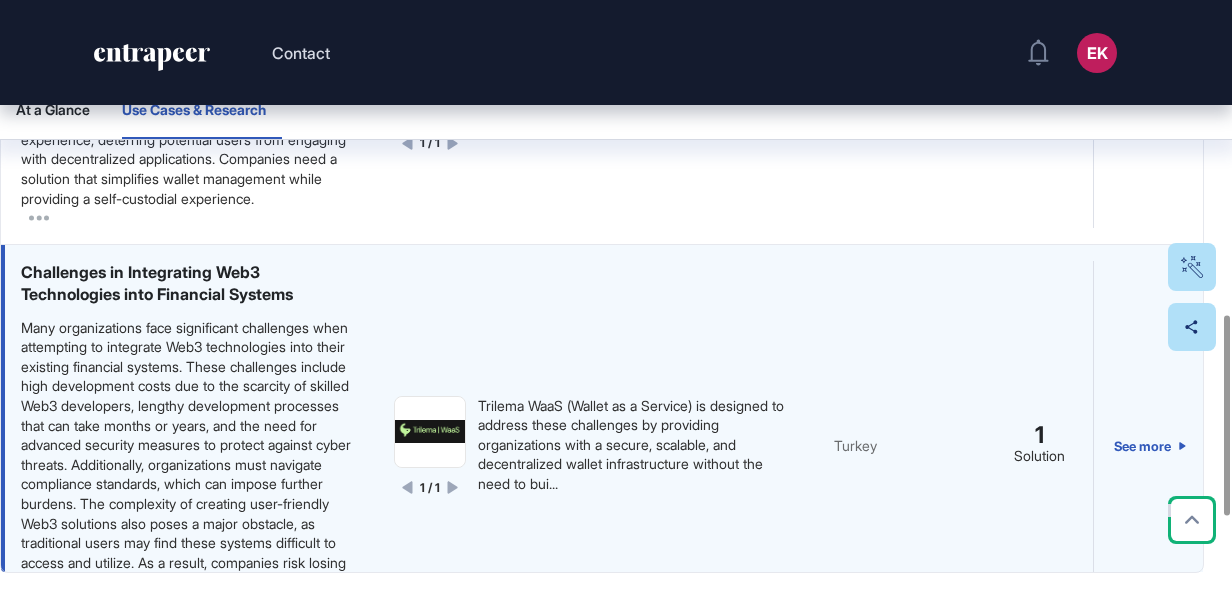 scroll, scrollTop: 100, scrollLeft: 0, axis: vertical 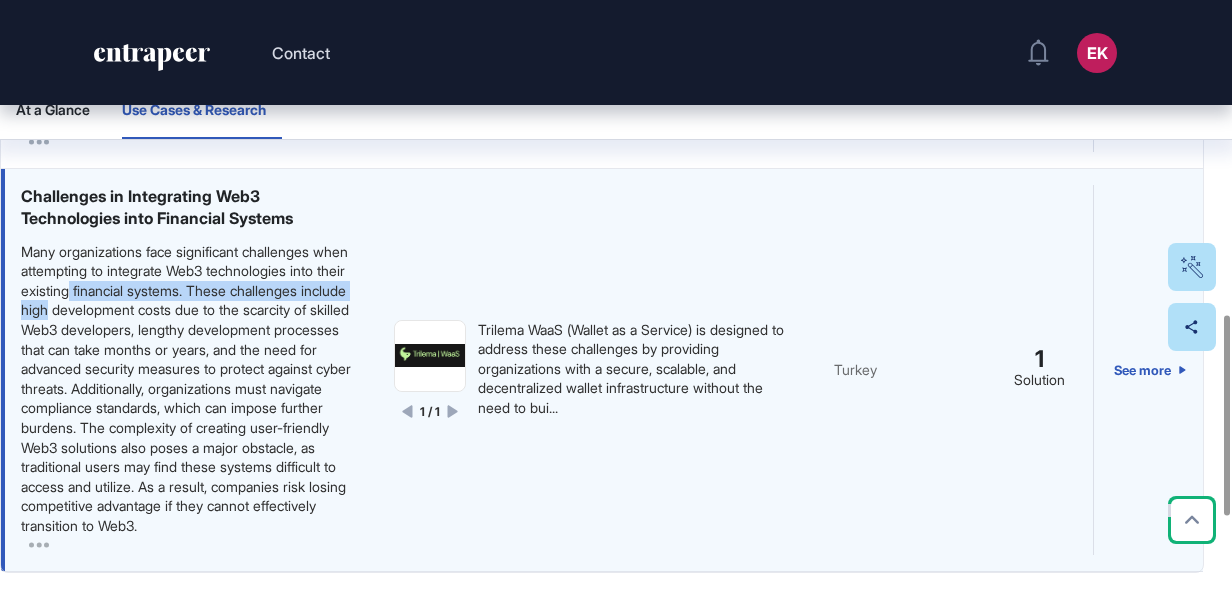 drag, startPoint x: 133, startPoint y: 282, endPoint x: 178, endPoint y: 310, distance: 53 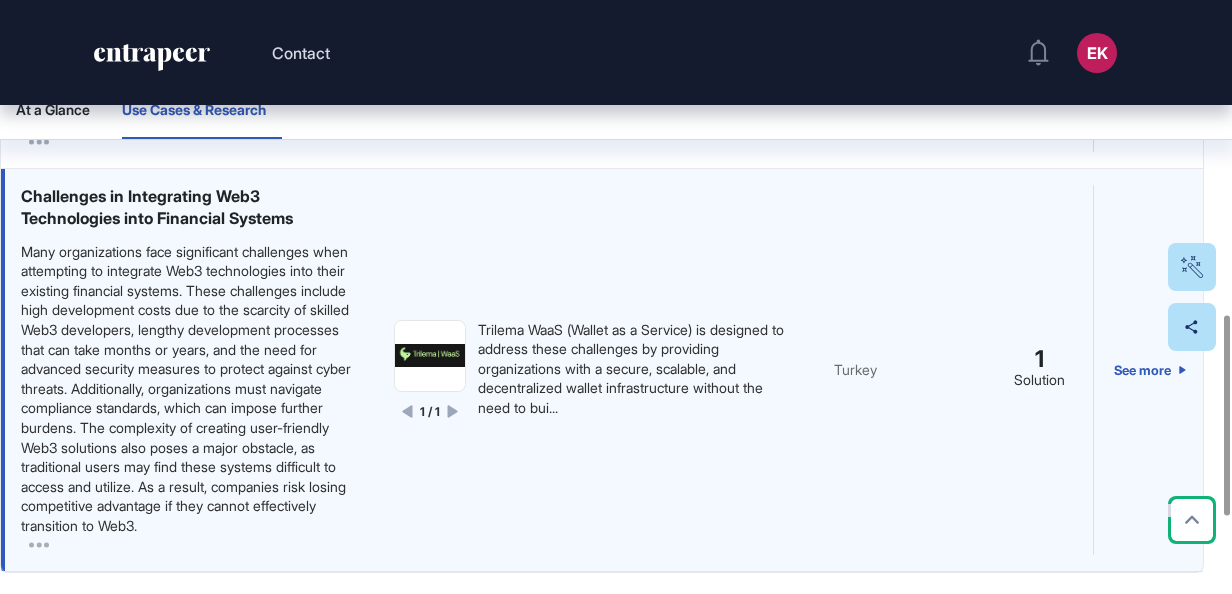 click on "Many organizations face significant challenges when attempting to integrate Web3 technologies into their existing financial systems. These challenges include high development costs due to the scarcity of skilled Web3 developers, lengthy development processes that can take months or years, and the need for advanced security measures to protect against cyber threats. Additionally, organizations must navigate compliance standards, which can impose further burdens. The complexity of creating user-friendly Web3 solutions also poses a major obstacle, as traditional users may find these systems difficult to access and utilize. As a result, companies risk losing competitive advantage if they cannot effectively transition to Web3." at bounding box center [187, 389] 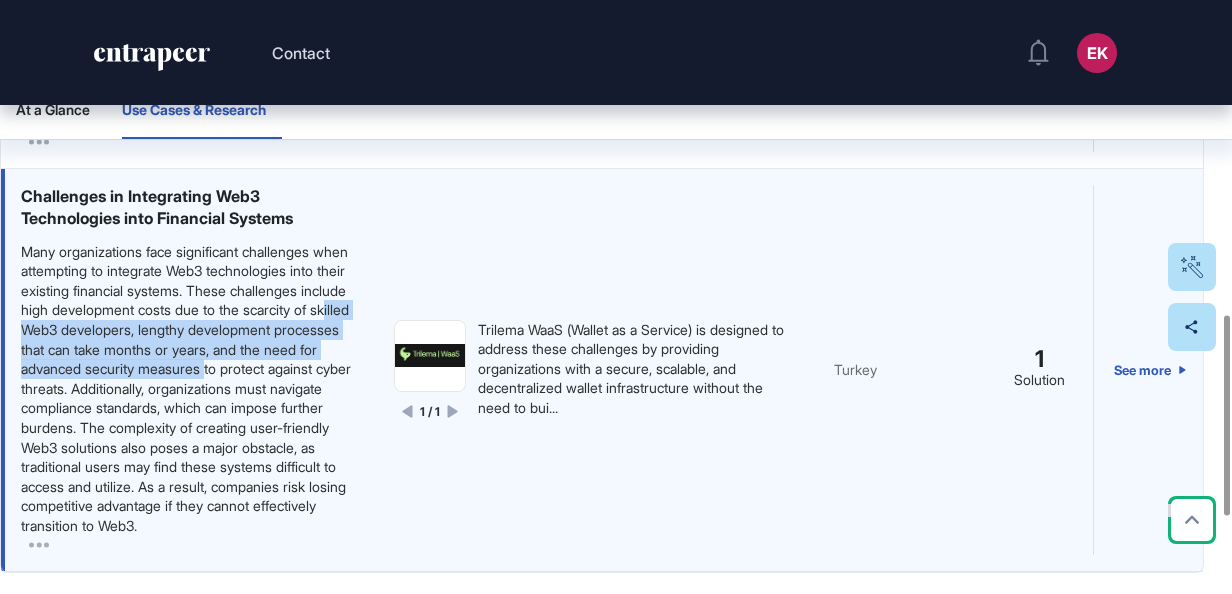 drag, startPoint x: 153, startPoint y: 332, endPoint x: 148, endPoint y: 386, distance: 54.230988 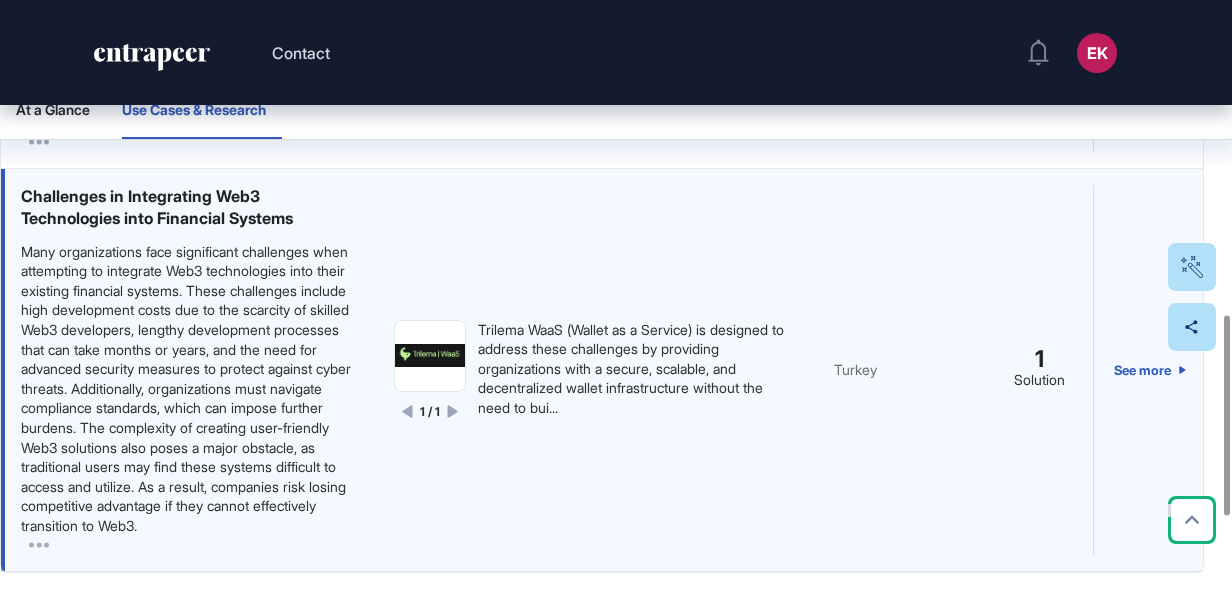 drag, startPoint x: 148, startPoint y: 386, endPoint x: 107, endPoint y: 301, distance: 94.371605 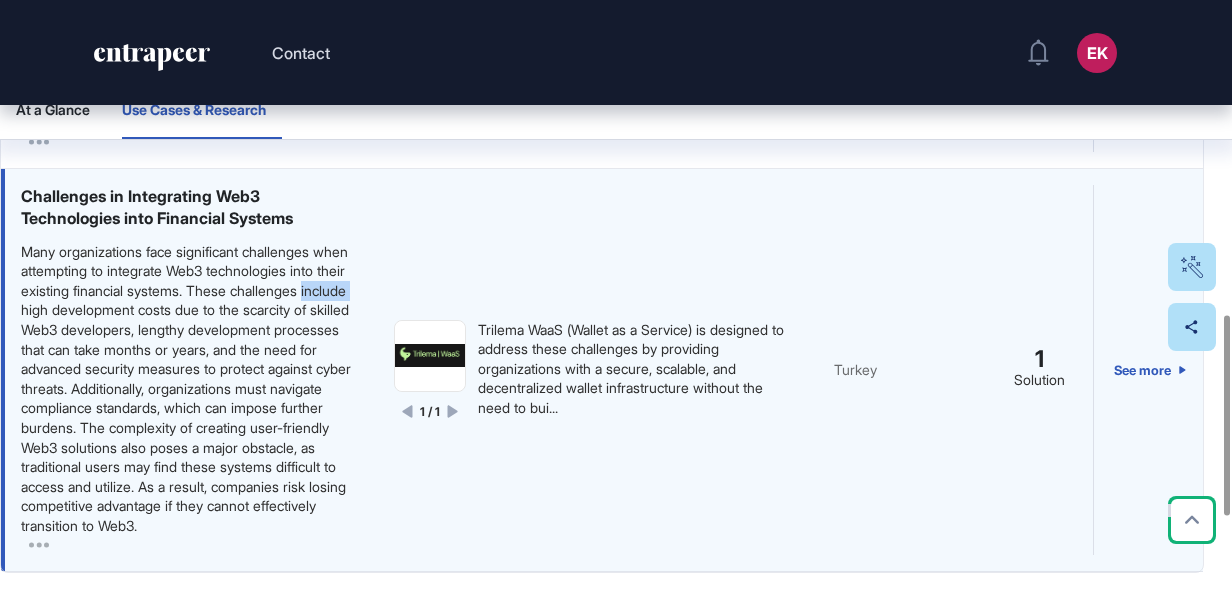 click on "Many organizations face significant challenges when attempting to integrate Web3 technologies into their existing financial systems. These challenges include high development costs due to the scarcity of skilled Web3 developers, lengthy development processes that can take months or years, and the need for advanced security measures to protect against cyber threats. Additionally, organizations must navigate compliance standards, which can impose further burdens. The complexity of creating user-friendly Web3 solutions also poses a major obstacle, as traditional users may find these systems difficult to access and utilize. As a result, companies risk losing competitive advantage if they cannot effectively transition to Web3." at bounding box center [187, 389] 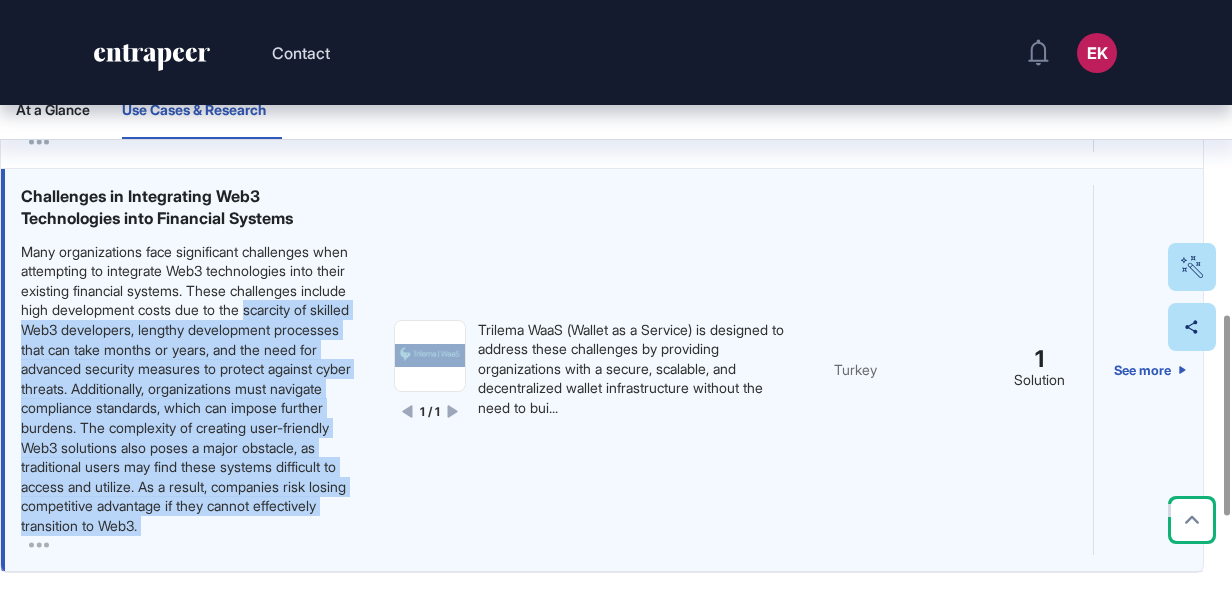 drag, startPoint x: 106, startPoint y: 301, endPoint x: 370, endPoint y: 505, distance: 333.63452 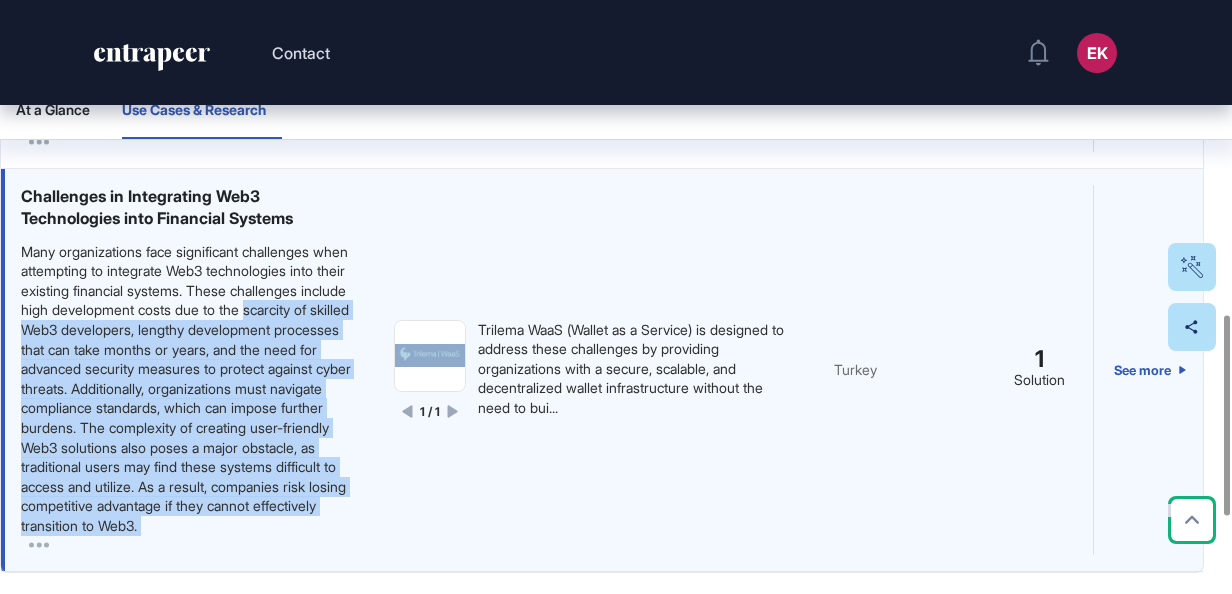 scroll, scrollTop: 134, scrollLeft: 0, axis: vertical 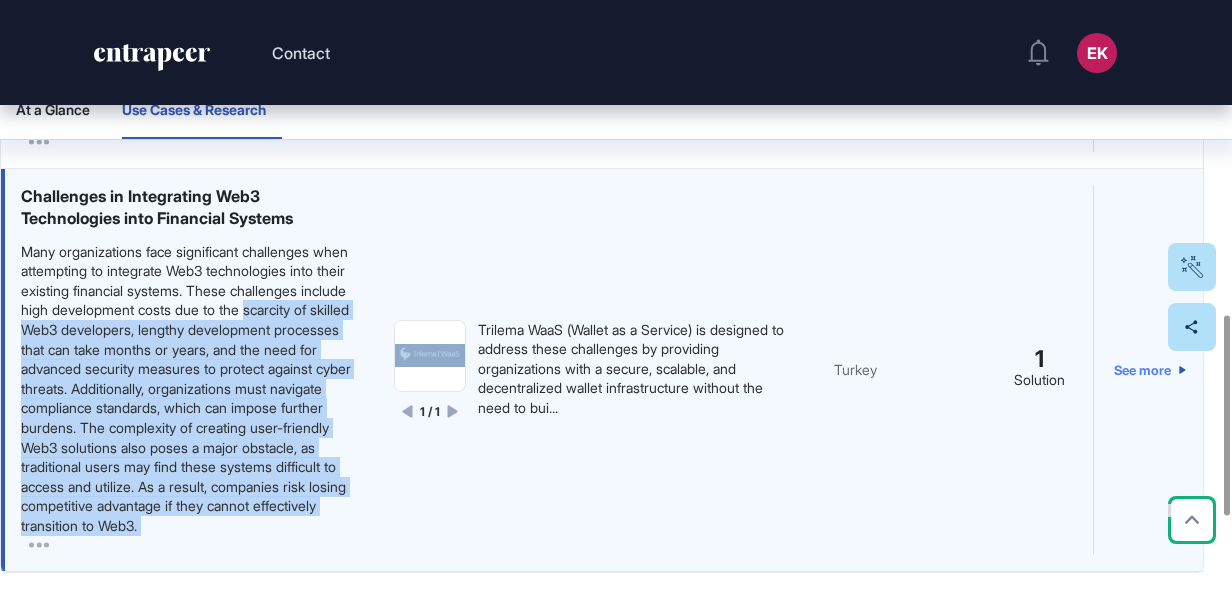 click on "See more" at bounding box center [1150, 370] 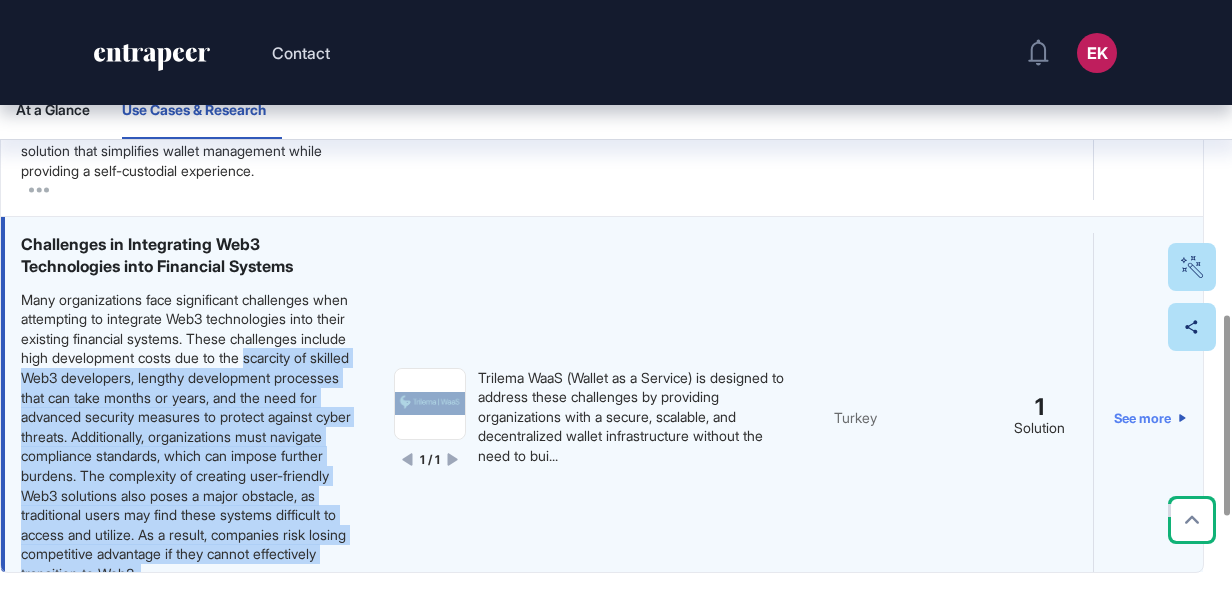scroll, scrollTop: 0, scrollLeft: 0, axis: both 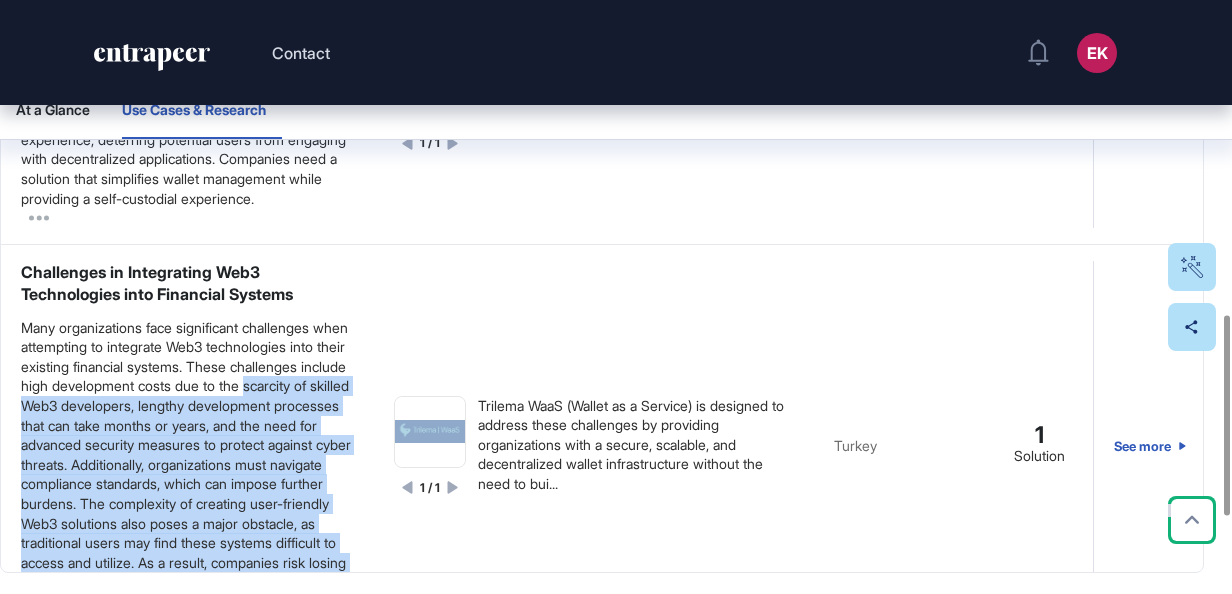 click 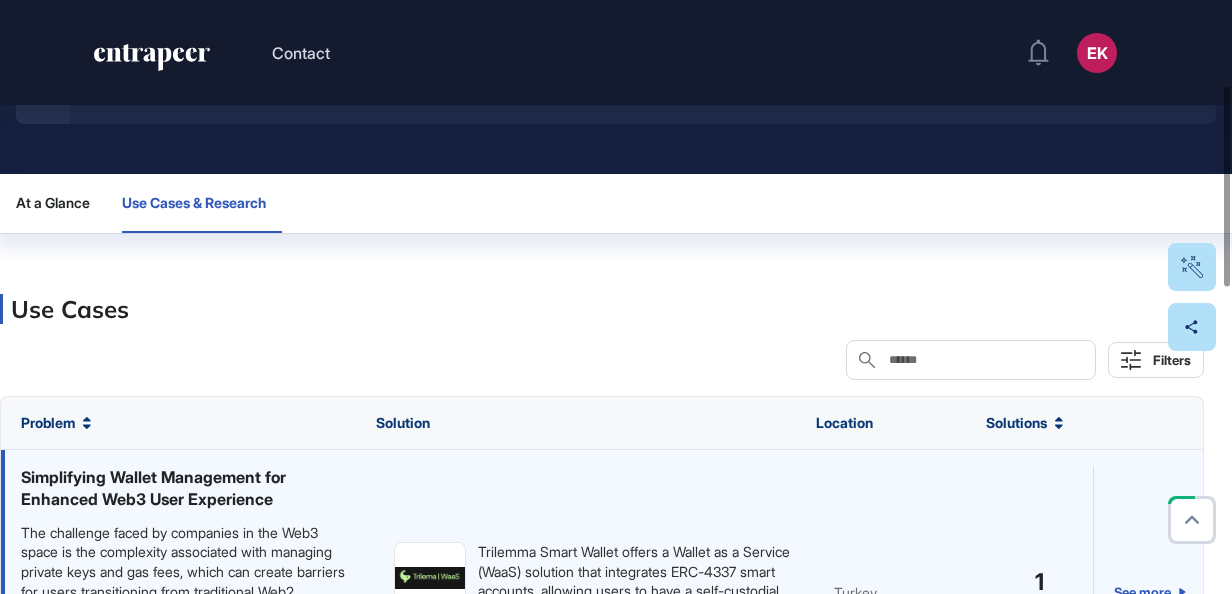scroll, scrollTop: 500, scrollLeft: 0, axis: vertical 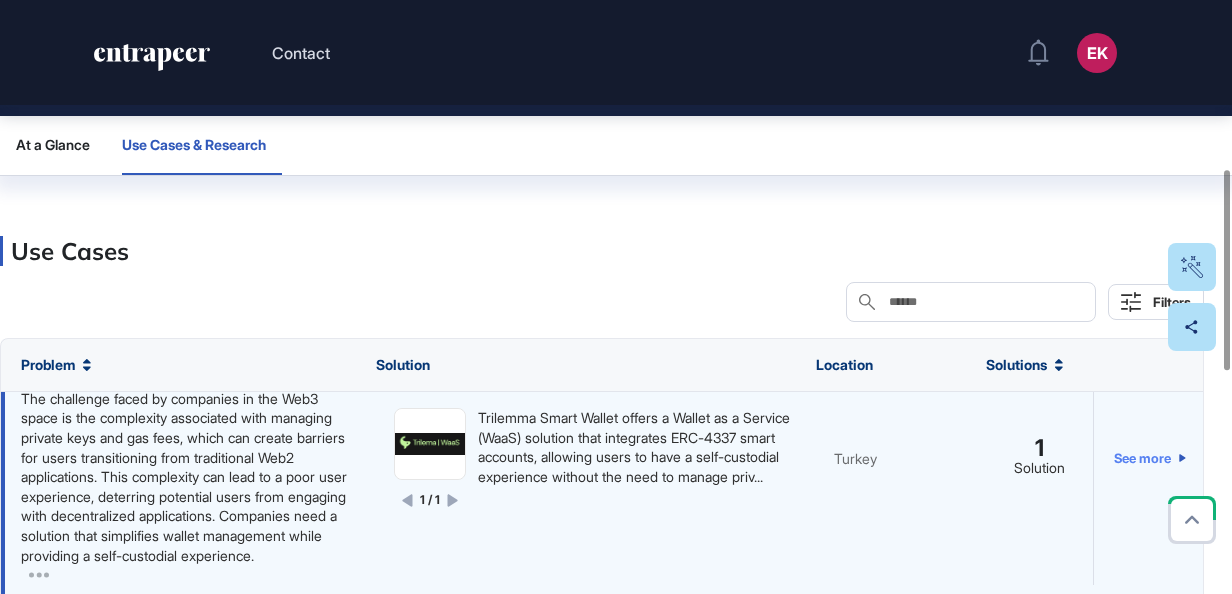 click on "See more" at bounding box center (1150, 458) 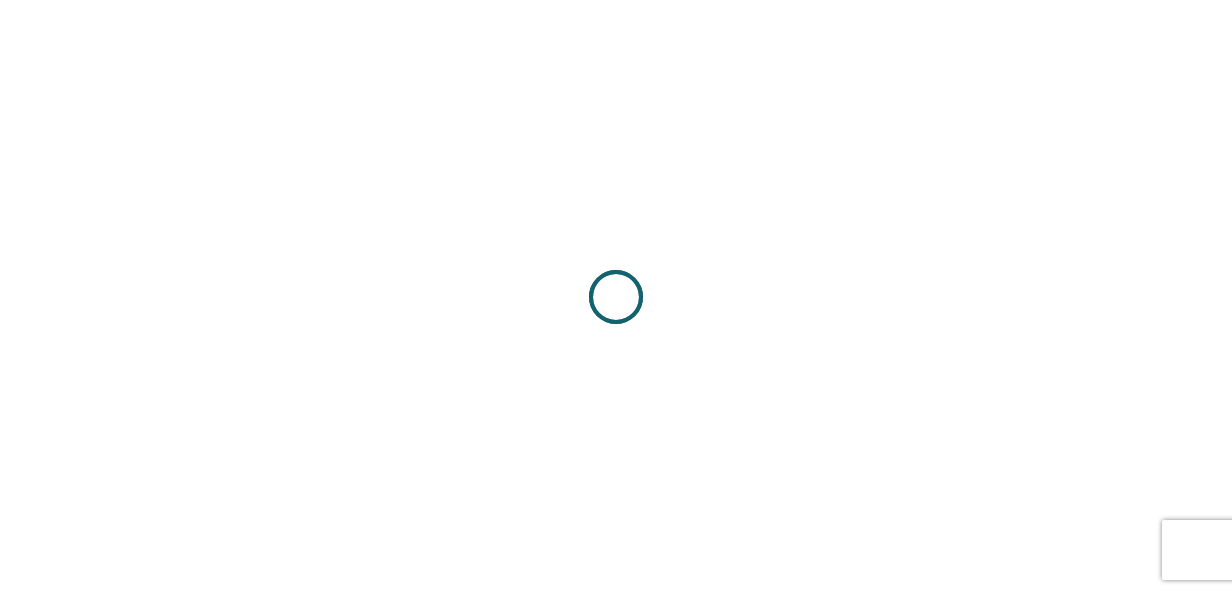 scroll, scrollTop: 0, scrollLeft: 0, axis: both 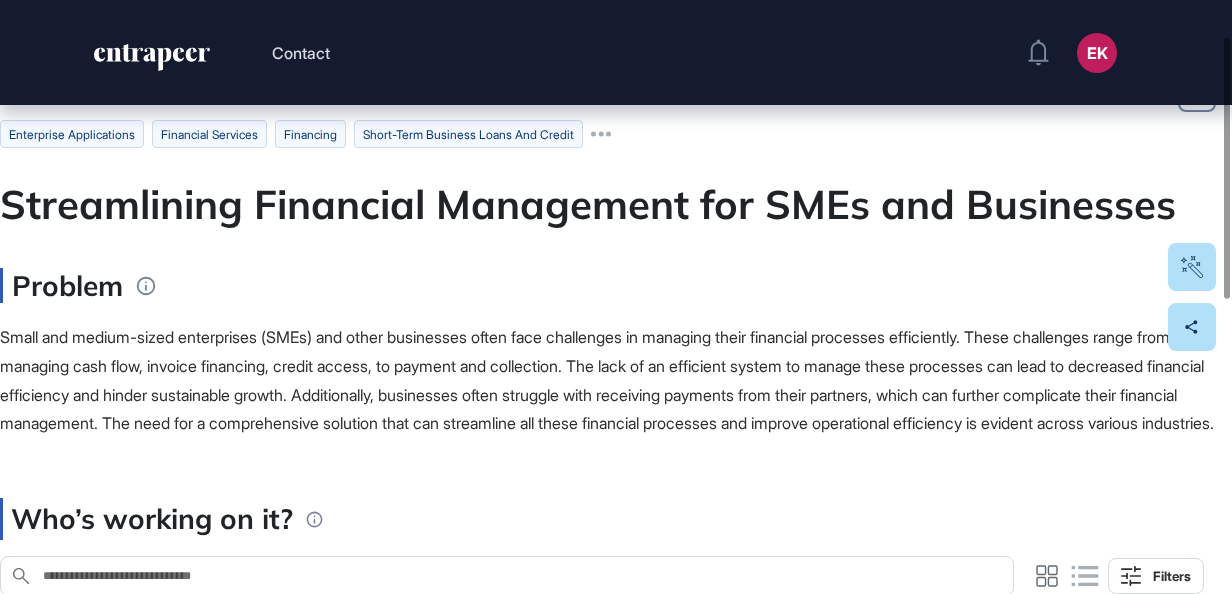 click on "Small and medium-sized enterprises (SMEs) and other businesses often face challenges in managing their financial processes efficiently. These challenges range from managing cash flow, invoice financing, credit access, to payment and collection. The lack of an efficient system to manage these processes can lead to decreased financial efficiency and hinder sustainable growth. Additionally, businesses often struggle with receiving payments from their partners, which can further complicate their financial management. The need for a comprehensive solution that can streamline all these financial processes and improve operational efficiency is evident across various industries." at bounding box center (607, 380) 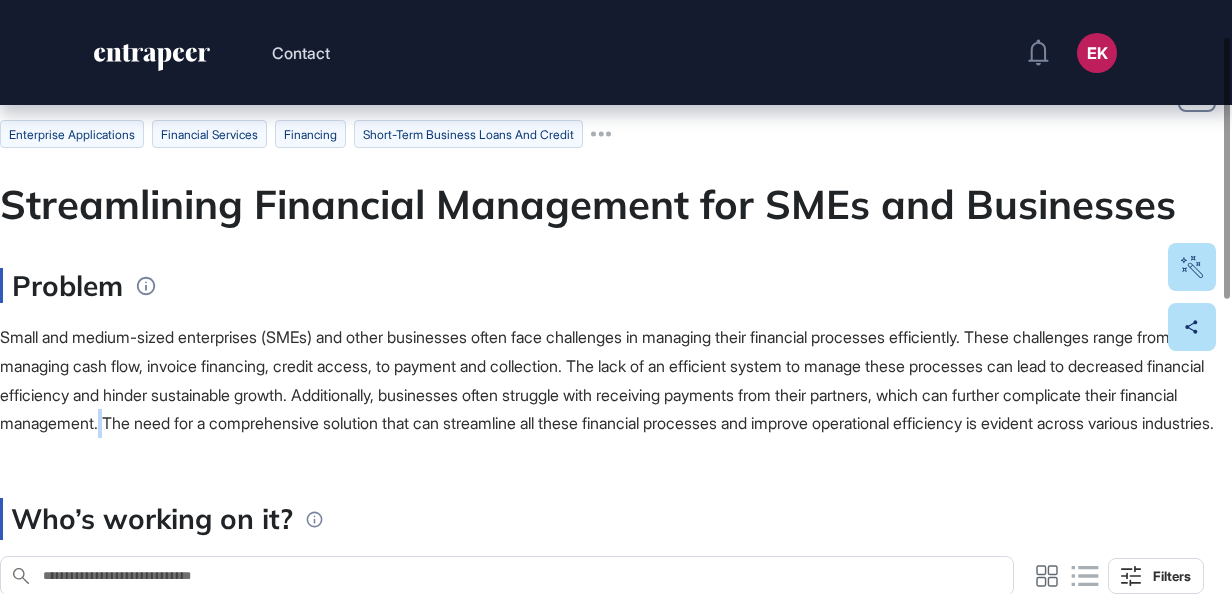 click on "Small and medium-sized enterprises (SMEs) and other businesses often face challenges in managing their financial processes efficiently. These challenges range from managing cash flow, invoice financing, credit access, to payment and collection. The lack of an efficient system to manage these processes can lead to decreased financial efficiency and hinder sustainable growth. Additionally, businesses often struggle with receiving payments from their partners, which can further complicate their financial management. The need for a comprehensive solution that can streamline all these financial processes and improve operational efficiency is evident across various industries." at bounding box center (607, 380) 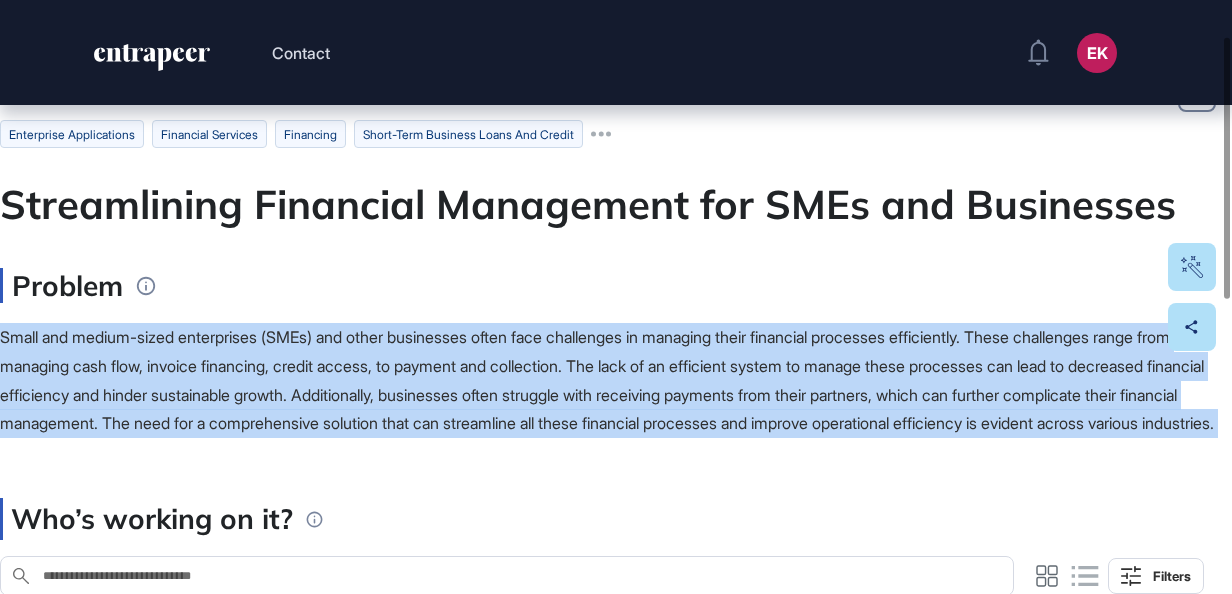 click on "Small and medium-sized enterprises (SMEs) and other businesses often face challenges in managing their financial processes efficiently. These challenges range from managing cash flow, invoice financing, credit access, to payment and collection. The lack of an efficient system to manage these processes can lead to decreased financial efficiency and hinder sustainable growth. Additionally, businesses often struggle with receiving payments from their partners, which can further complicate their financial management. The need for a comprehensive solution that can streamline all these financial processes and improve operational efficiency is evident across various industries." at bounding box center [607, 380] 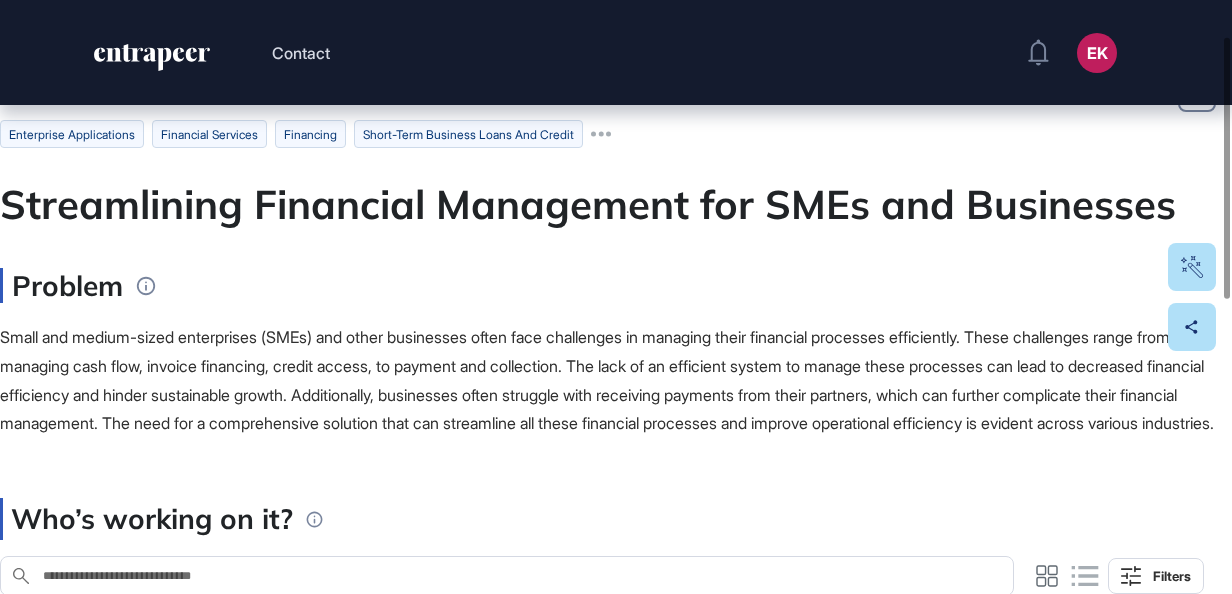 click on "Use Case enterprise applications financial services financing short-term business loans and credit Streamlining Financial Management for SMEs and Businesses Problem Small and medium-sized enterprises (SMEs) and other businesses often face challenges in managing their financial processes efficiently. These challenges range from managing cash flow, invoice financing, credit access, to payment and collection. The lack of an efficient system to manage these processes can lead to decreased financial efficiency and hinder sustainable growth. Additionally, businesses often struggle with receiving payments from their partners, which can further complicate their financial management. The need for a comprehensive solution that can streamline all these financial processes and improve operational efficiency is evident across various industries. Who’s working on it? Search in Who’s working on it? Filters Solution Provider Solution What’s the Impact? Customers Locations K startup View Source Book an insight session" at bounding box center [616, 526] 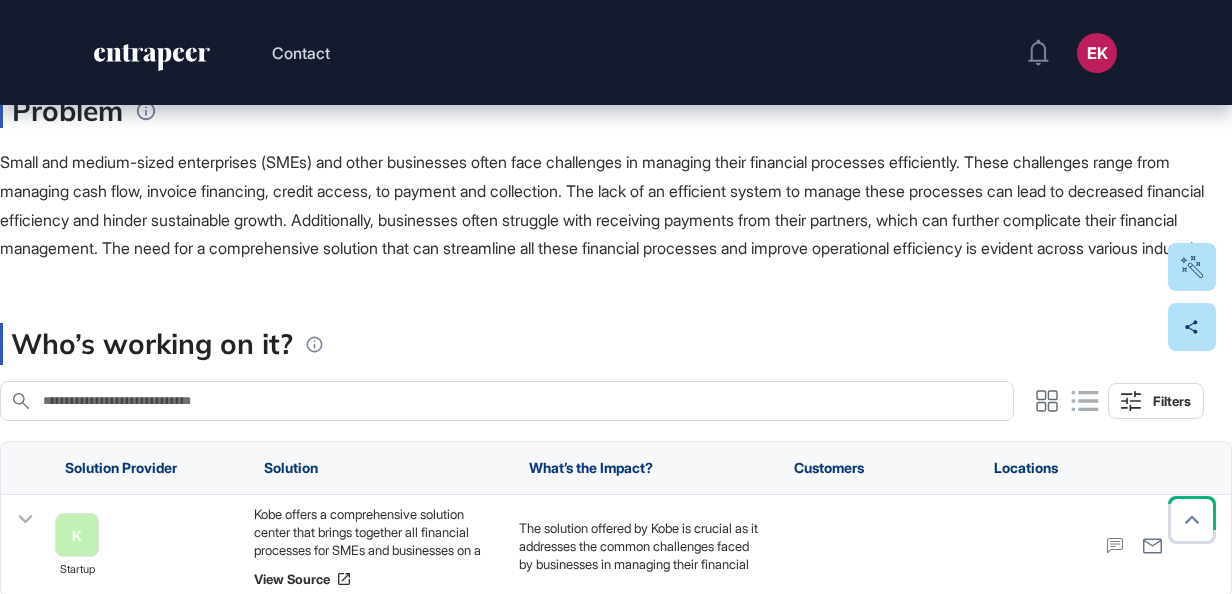 scroll, scrollTop: 460, scrollLeft: 0, axis: vertical 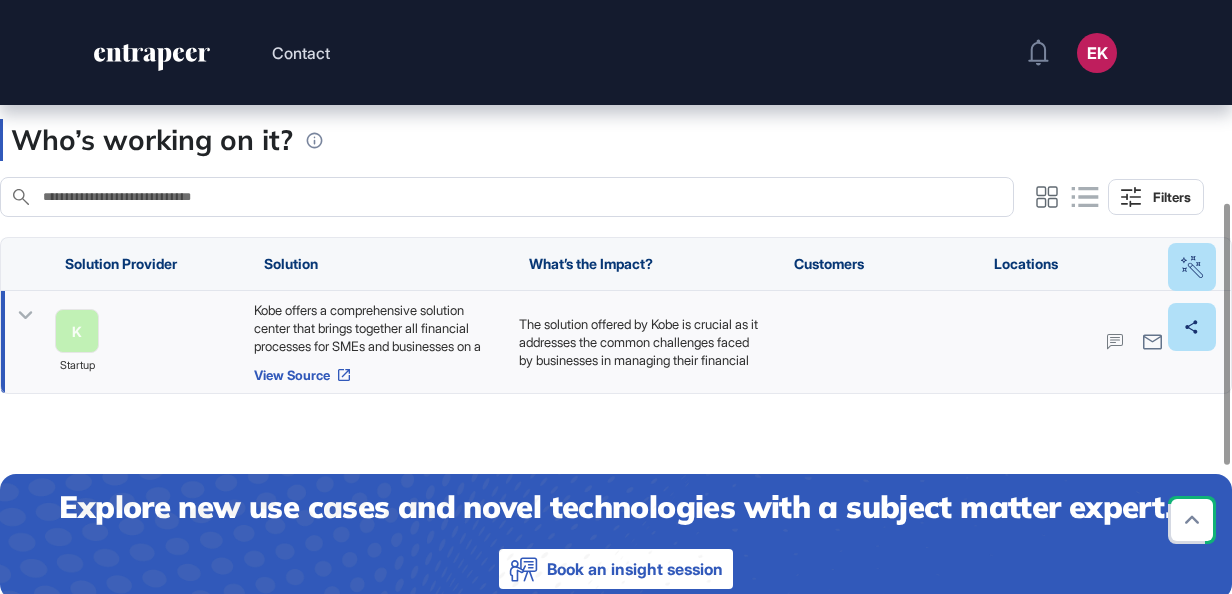 click on "View Source" at bounding box center (376, 375) 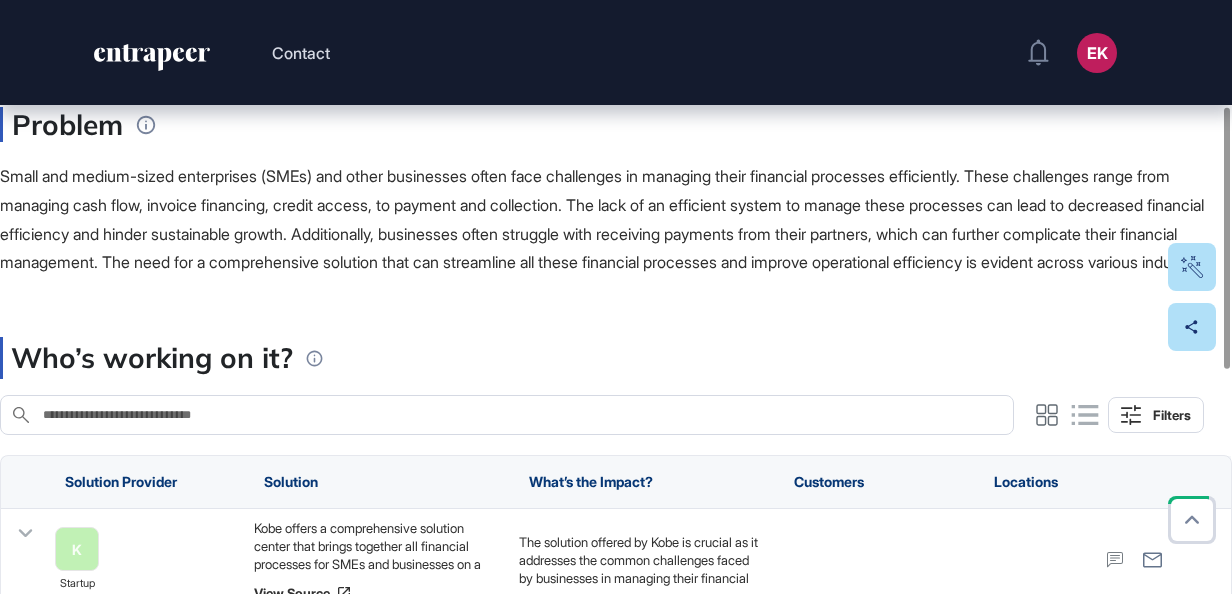 scroll, scrollTop: 241, scrollLeft: 0, axis: vertical 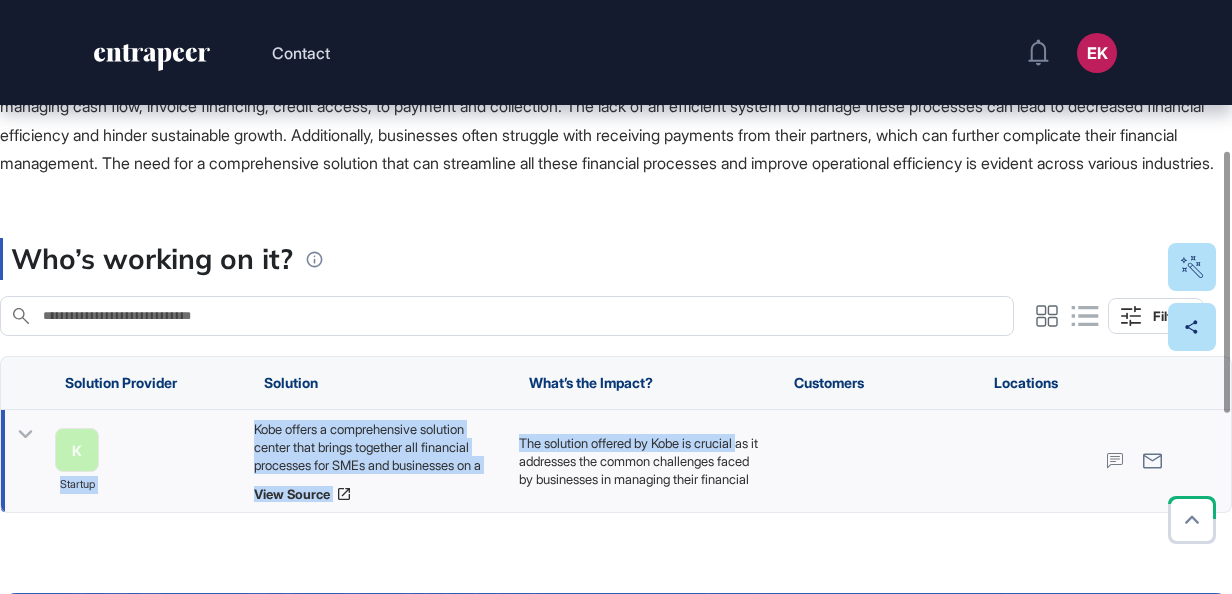 drag, startPoint x: 228, startPoint y: 457, endPoint x: 512, endPoint y: 486, distance: 285.4768 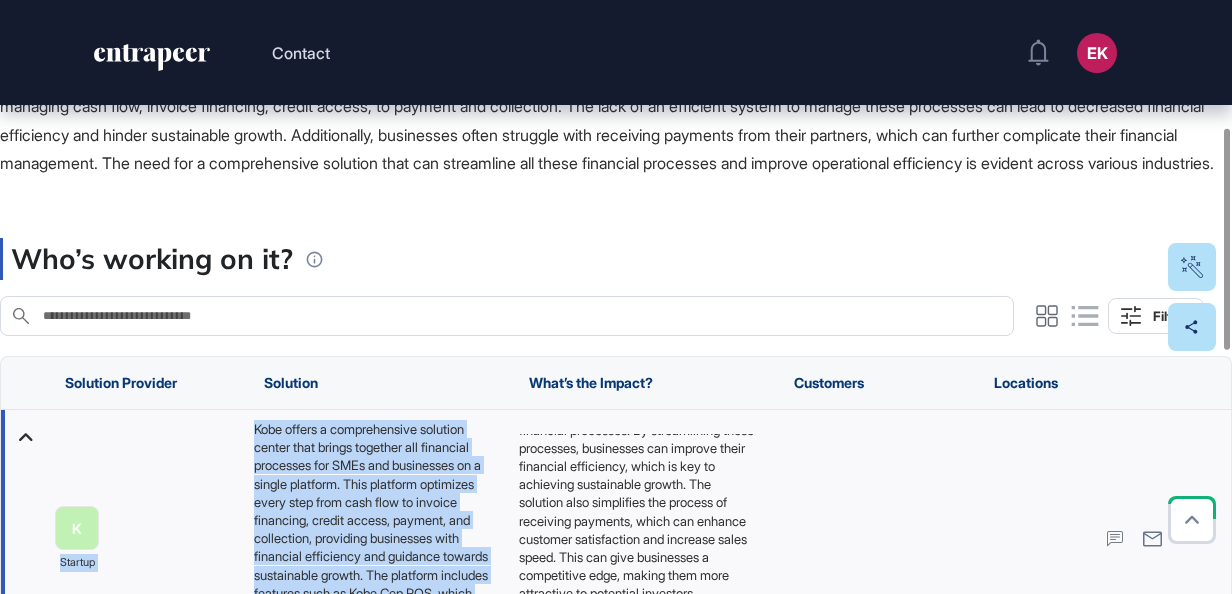 scroll, scrollTop: 172, scrollLeft: 0, axis: vertical 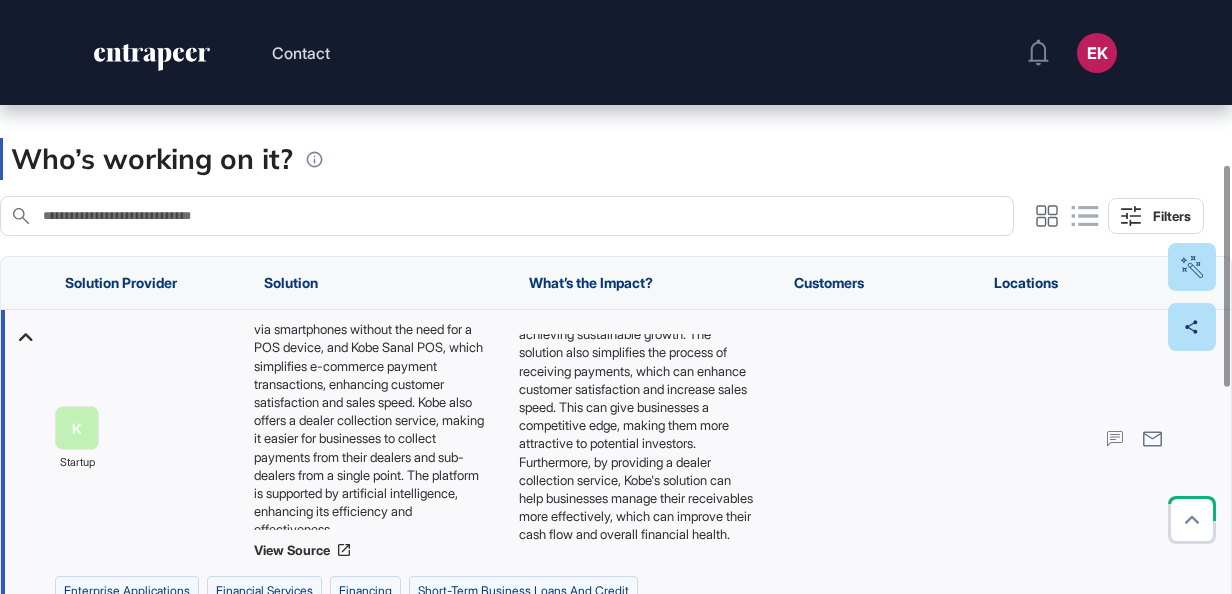 click on "Who’s working on it? Search in Who’s working on it? Filters" 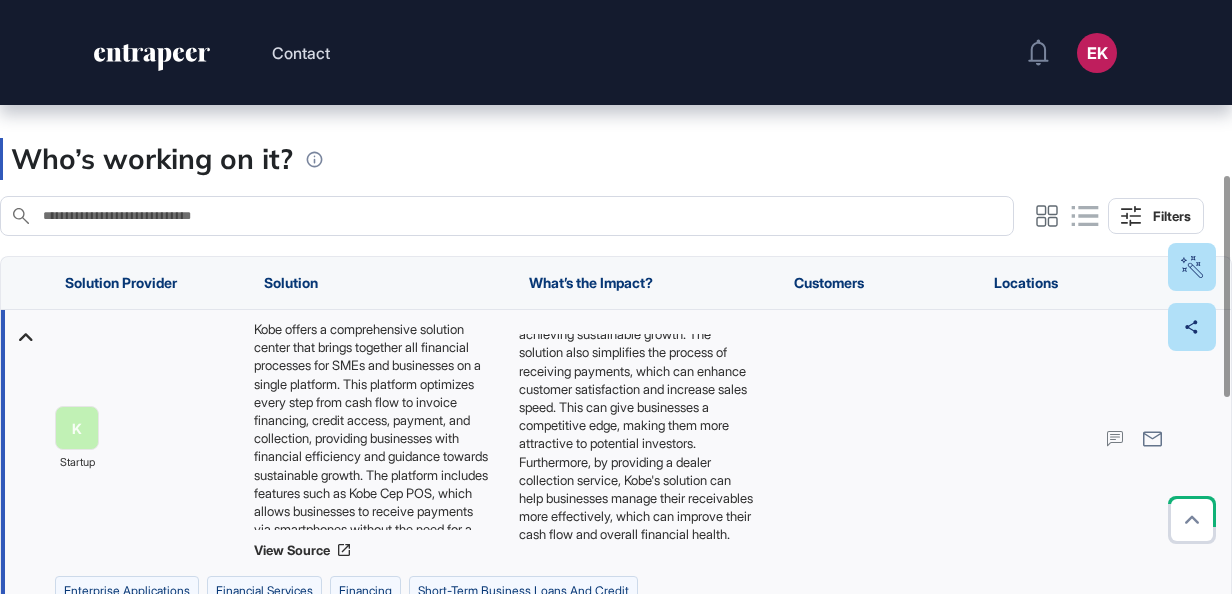 scroll, scrollTop: 541, scrollLeft: 0, axis: vertical 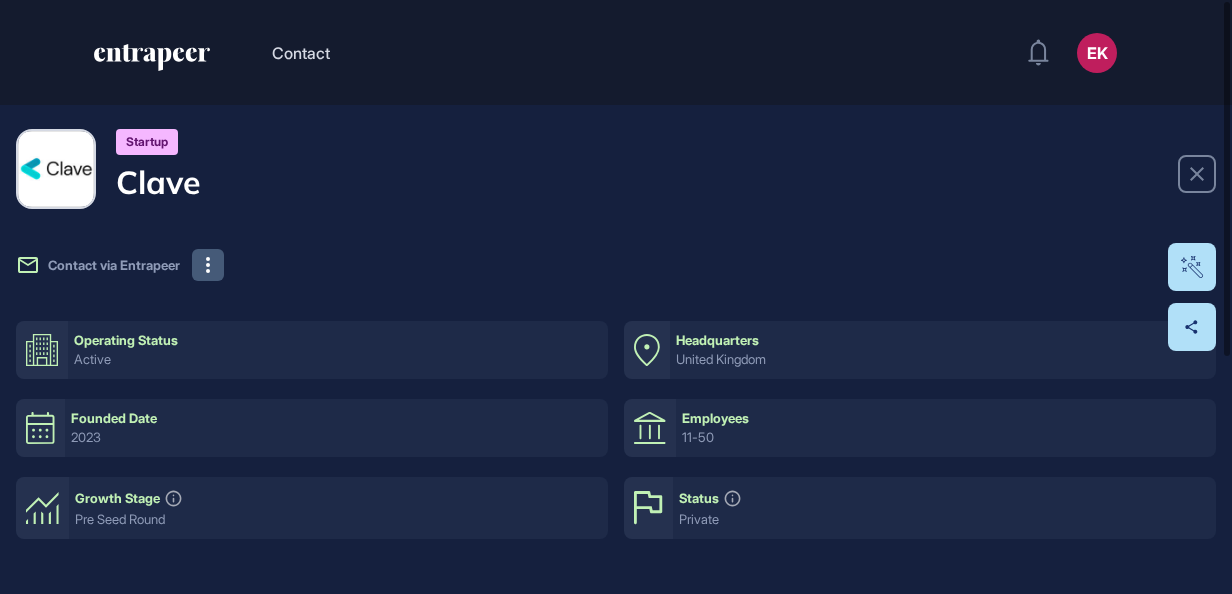 click at bounding box center (208, 265) 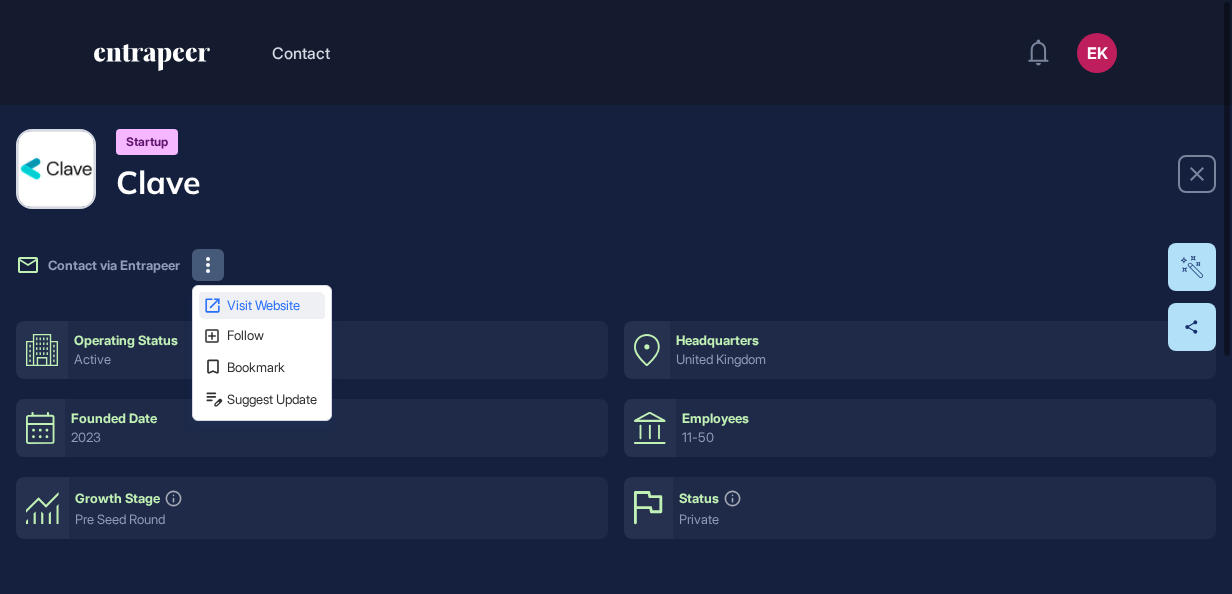 click on "Visit Website" at bounding box center (274, 305) 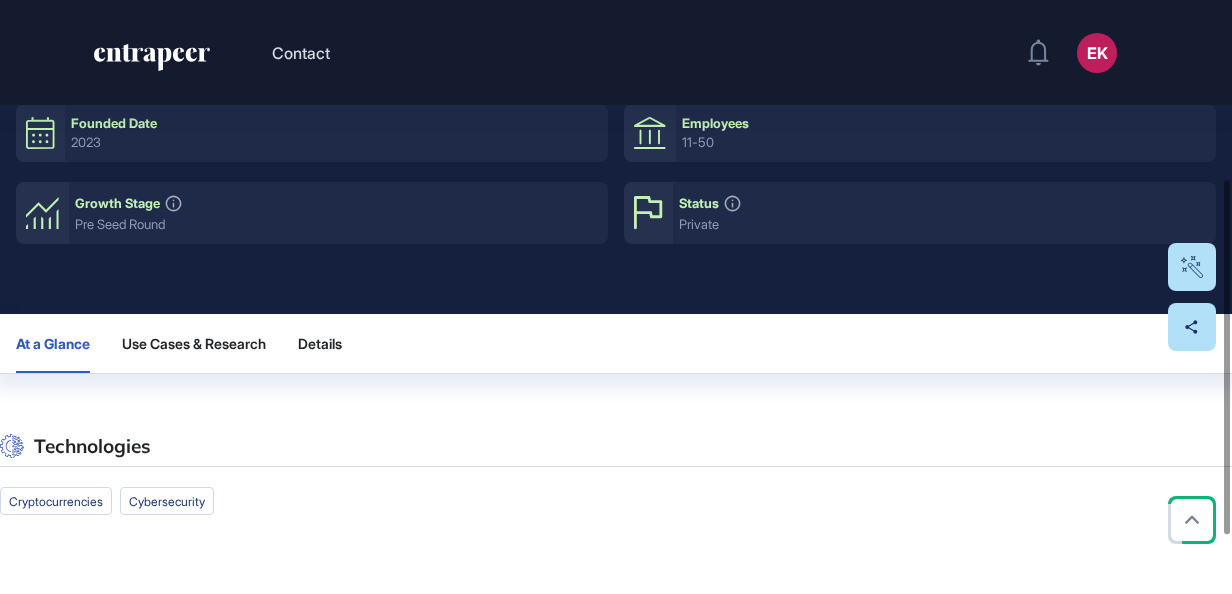 scroll, scrollTop: 300, scrollLeft: 0, axis: vertical 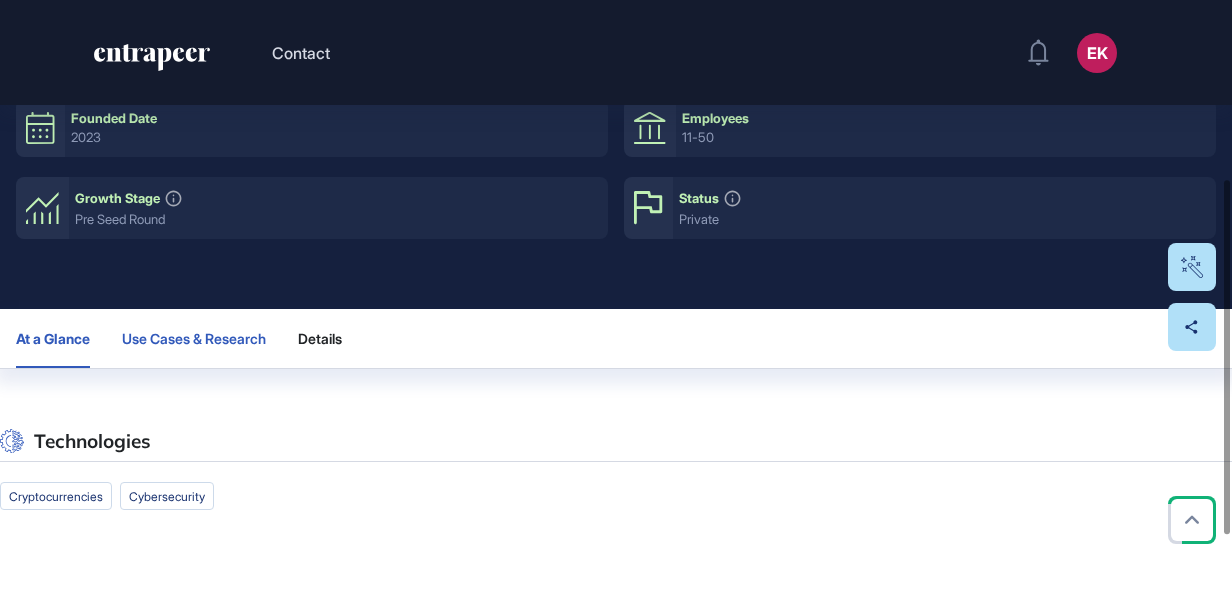 click on "Use Cases & Research" at bounding box center [194, 339] 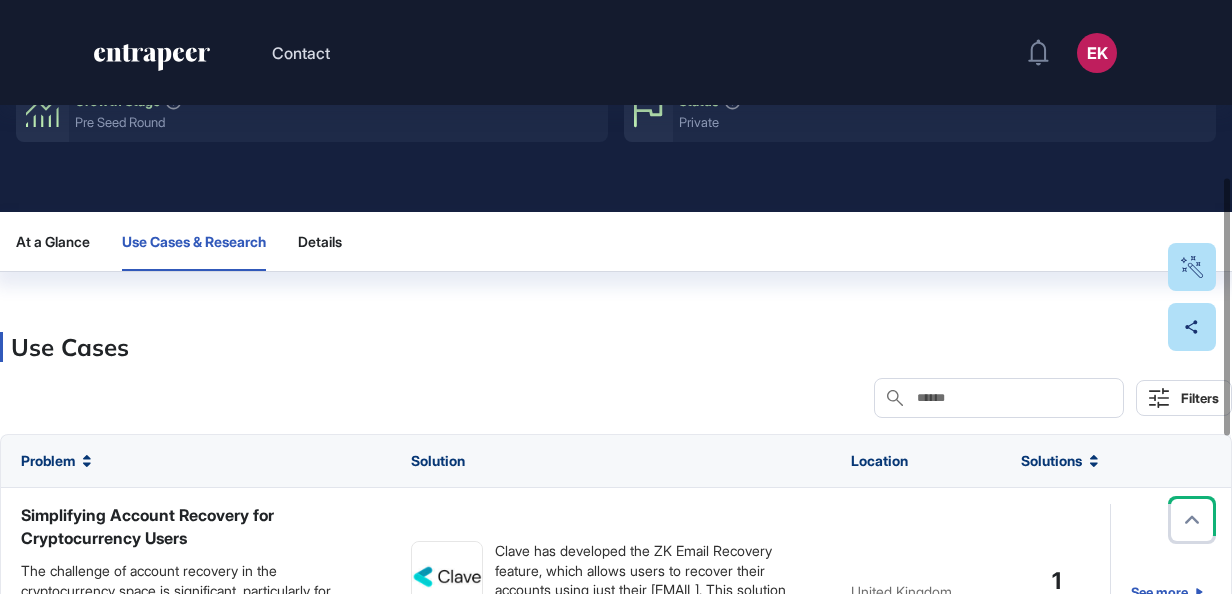 scroll, scrollTop: 597, scrollLeft: 0, axis: vertical 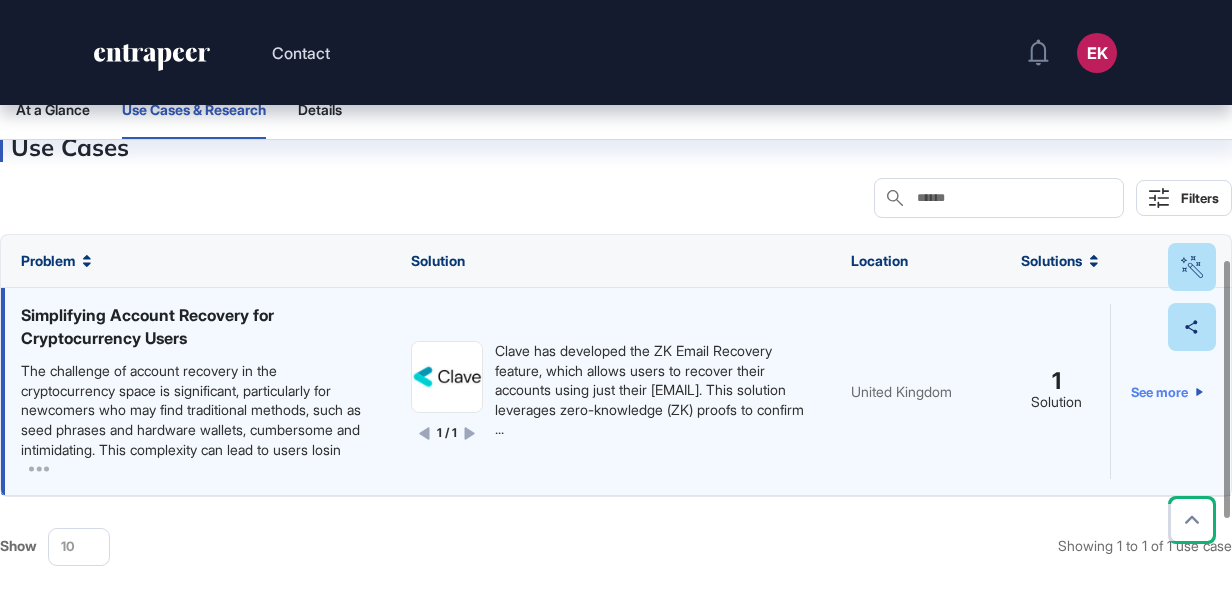click on "See more" at bounding box center [1167, 391] 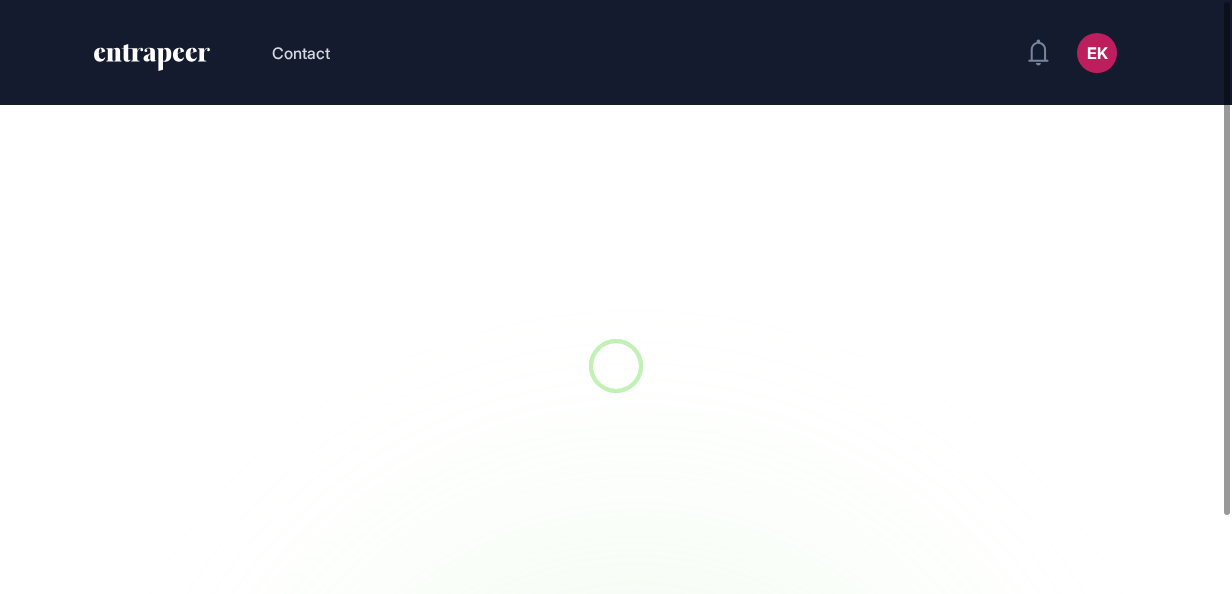 scroll, scrollTop: 0, scrollLeft: 0, axis: both 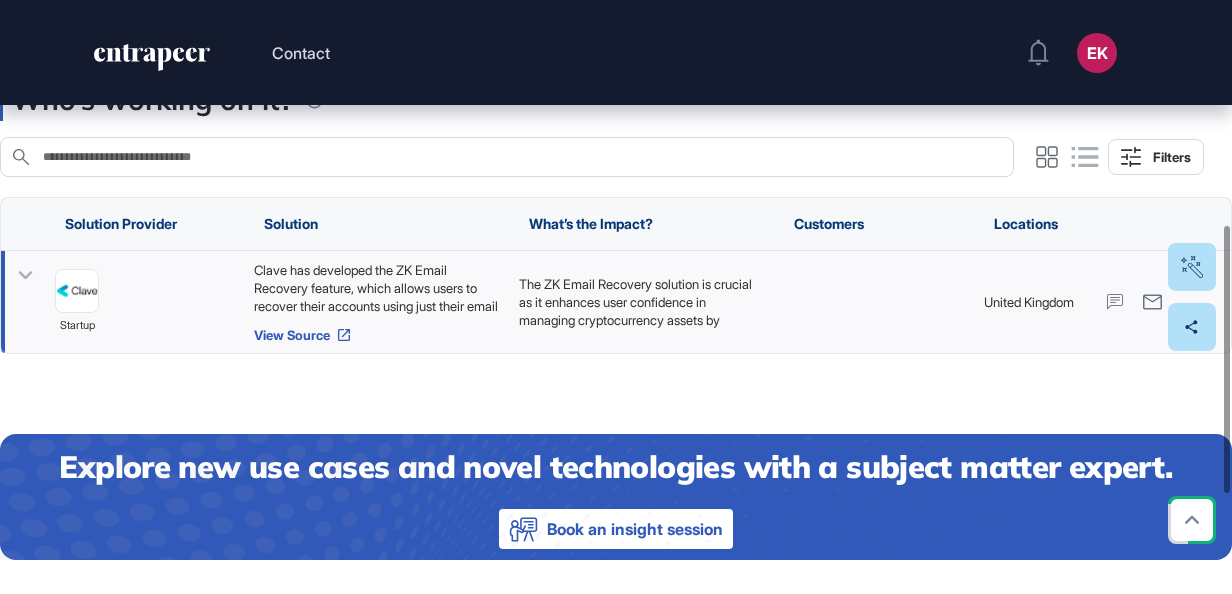 click on "View Source" at bounding box center [376, 335] 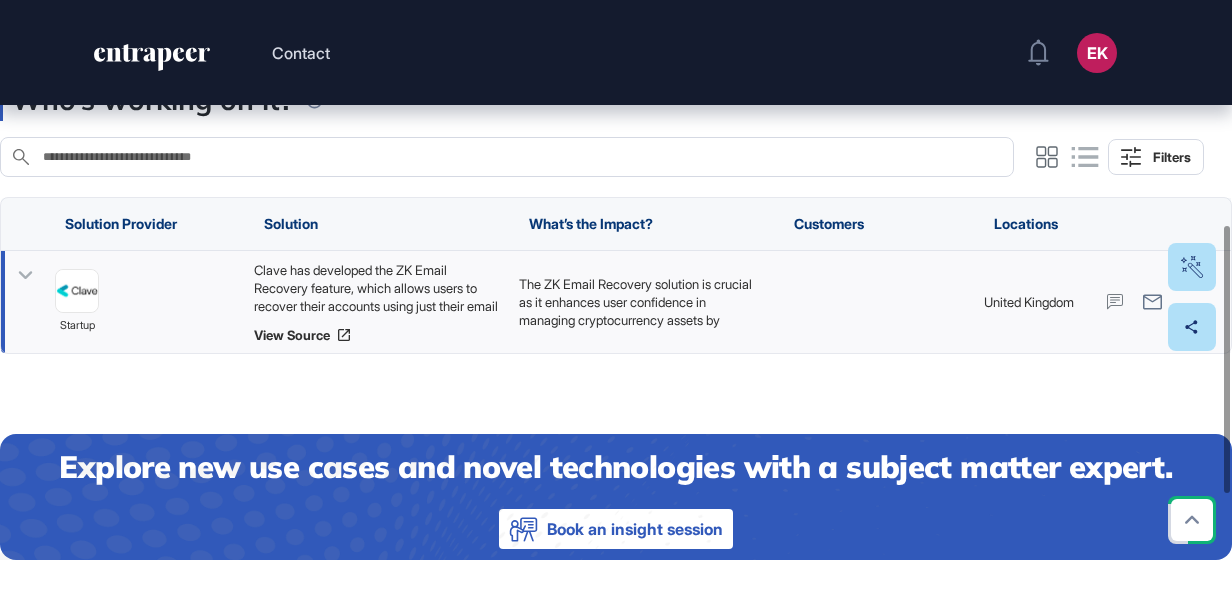 click on "Clave has developed the ZK Email Recovery feature, which allows users to recover their accounts using just their email address. This solution leverages zero-knowledge (ZK) proofs to confirm email ownership without exposing private information. By integrating this technology, Clave ensures that users can regain access to their accounts without the need for complicated seed phrases or reliance on third-party guardians. The process is designed to be straightforward, enabling users to set up an email guardian and recover their accounts efficiently." at bounding box center (376, 288) 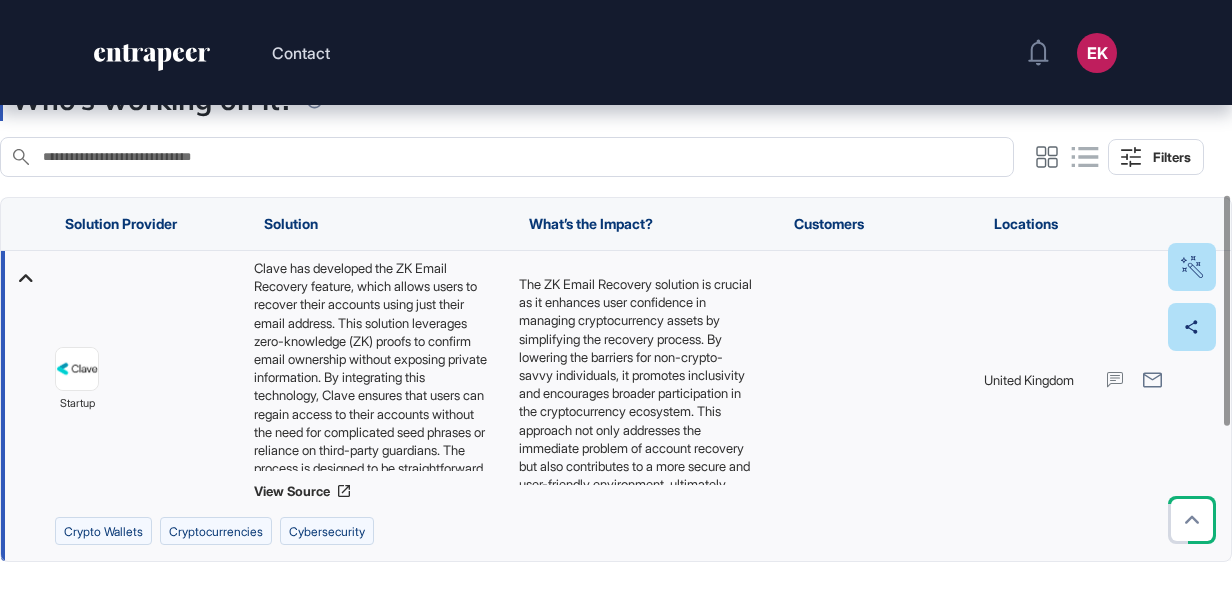 scroll, scrollTop: 0, scrollLeft: 0, axis: both 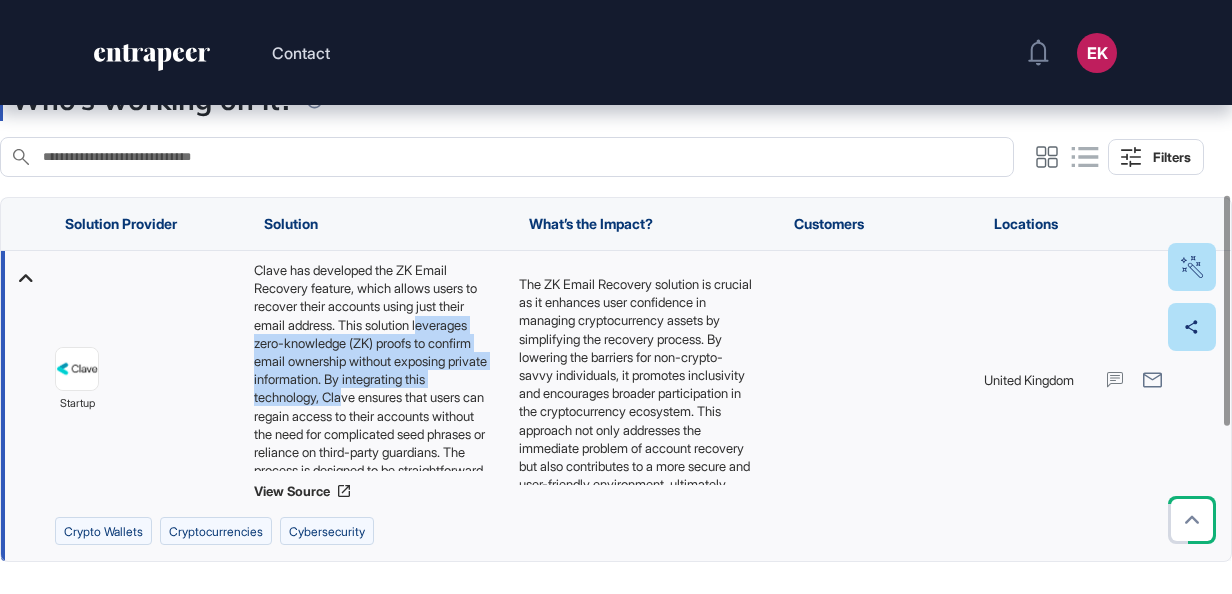 drag, startPoint x: 311, startPoint y: 334, endPoint x: 352, endPoint y: 411, distance: 87.23531 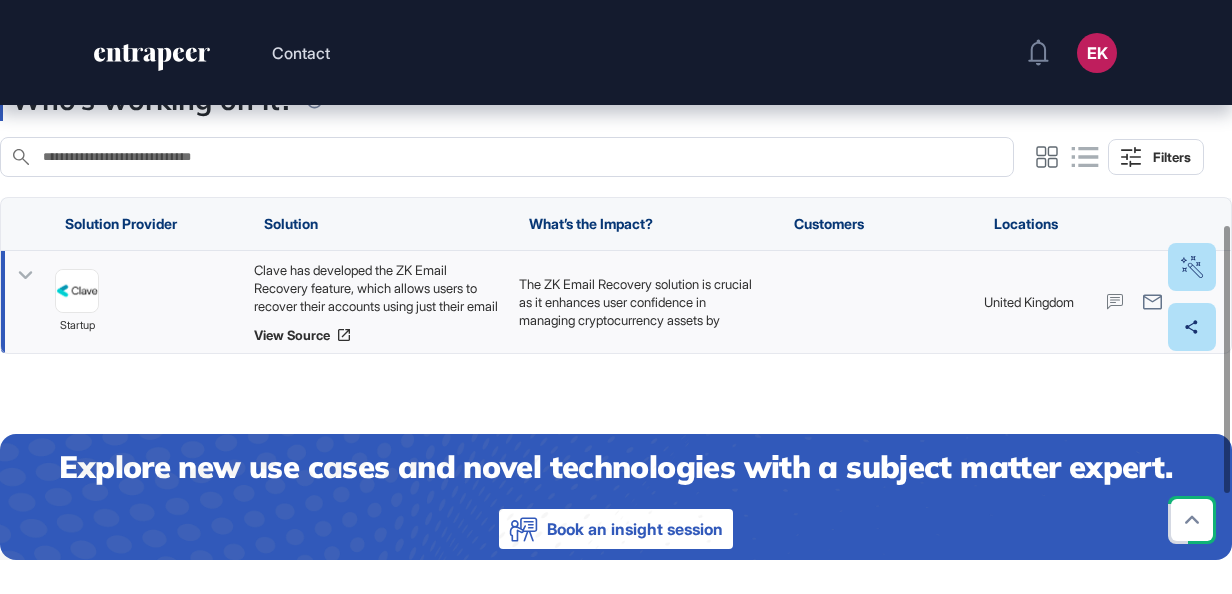 drag, startPoint x: 352, startPoint y: 411, endPoint x: 340, endPoint y: 268, distance: 143.50261 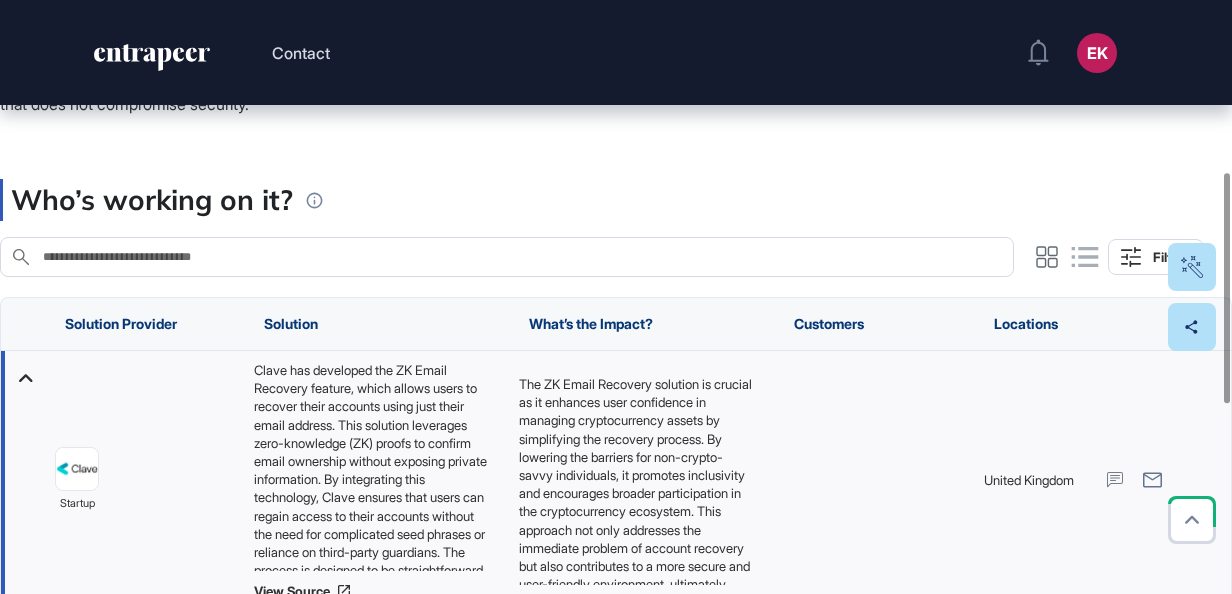 scroll, scrollTop: 441, scrollLeft: 0, axis: vertical 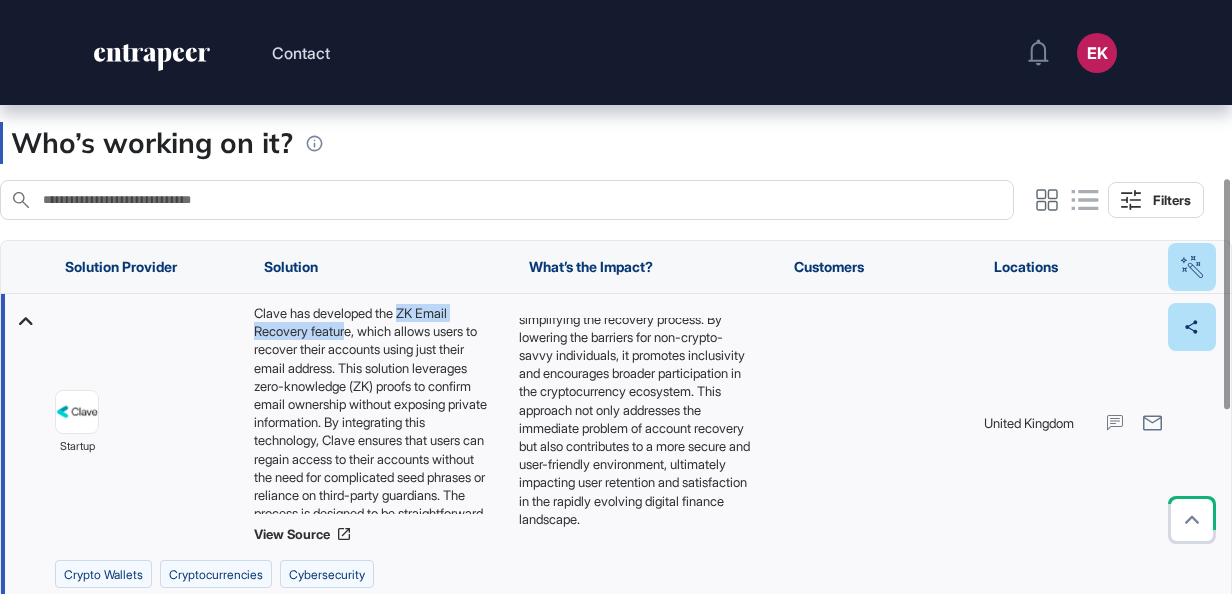drag, startPoint x: 412, startPoint y: 310, endPoint x: 355, endPoint y: 335, distance: 62.241467 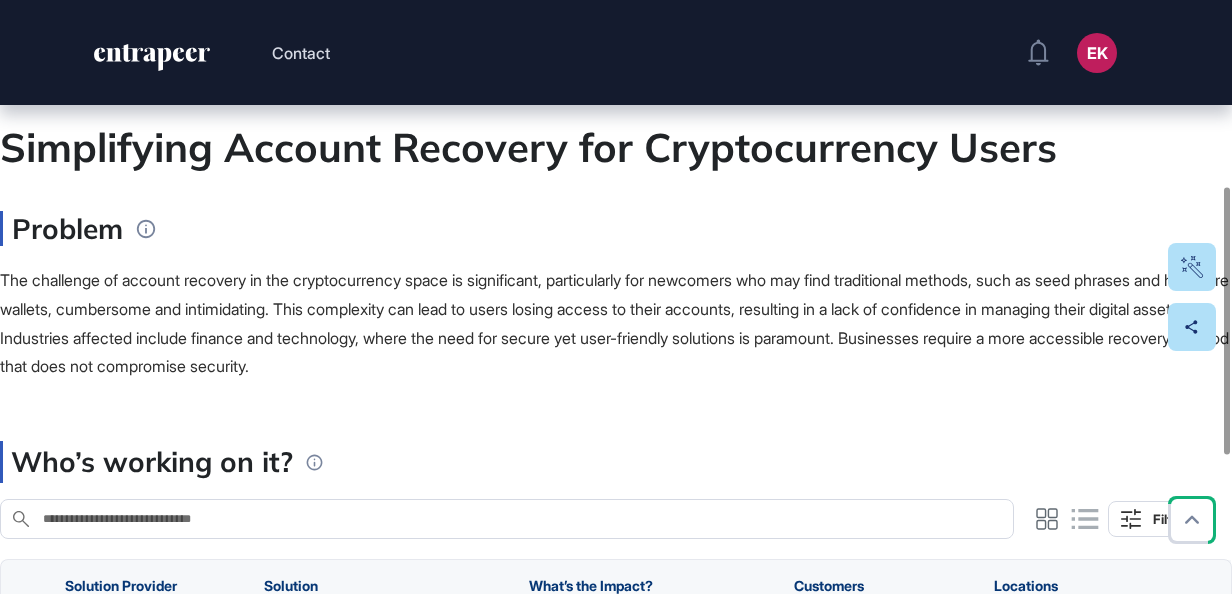 scroll, scrollTop: 57, scrollLeft: 0, axis: vertical 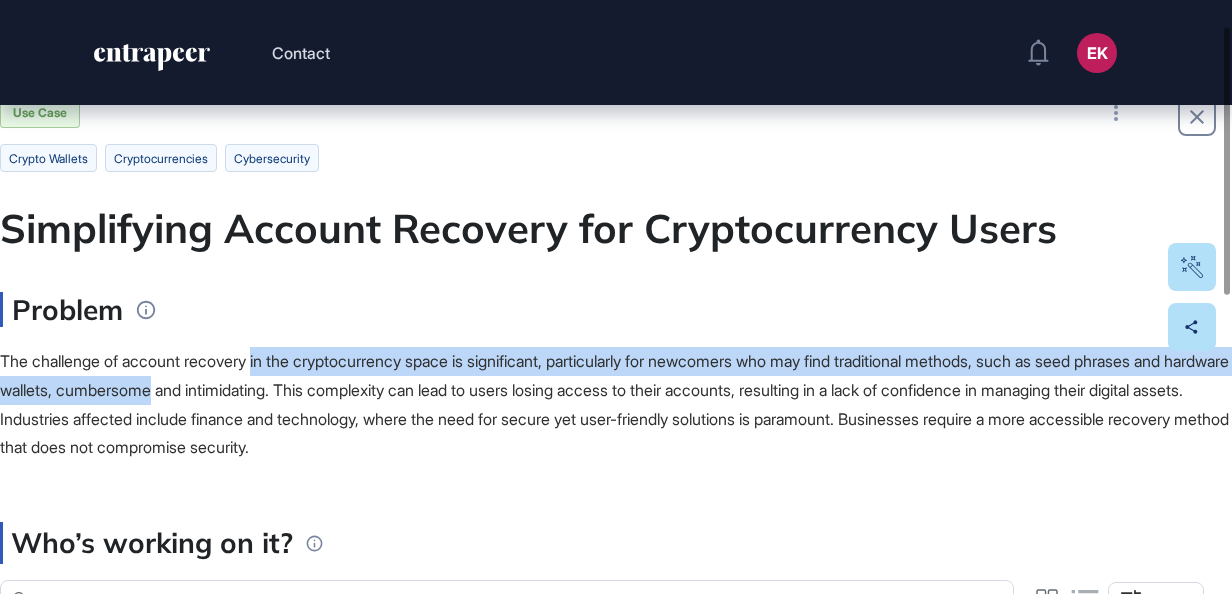 drag, startPoint x: 266, startPoint y: 353, endPoint x: 268, endPoint y: 382, distance: 29.068884 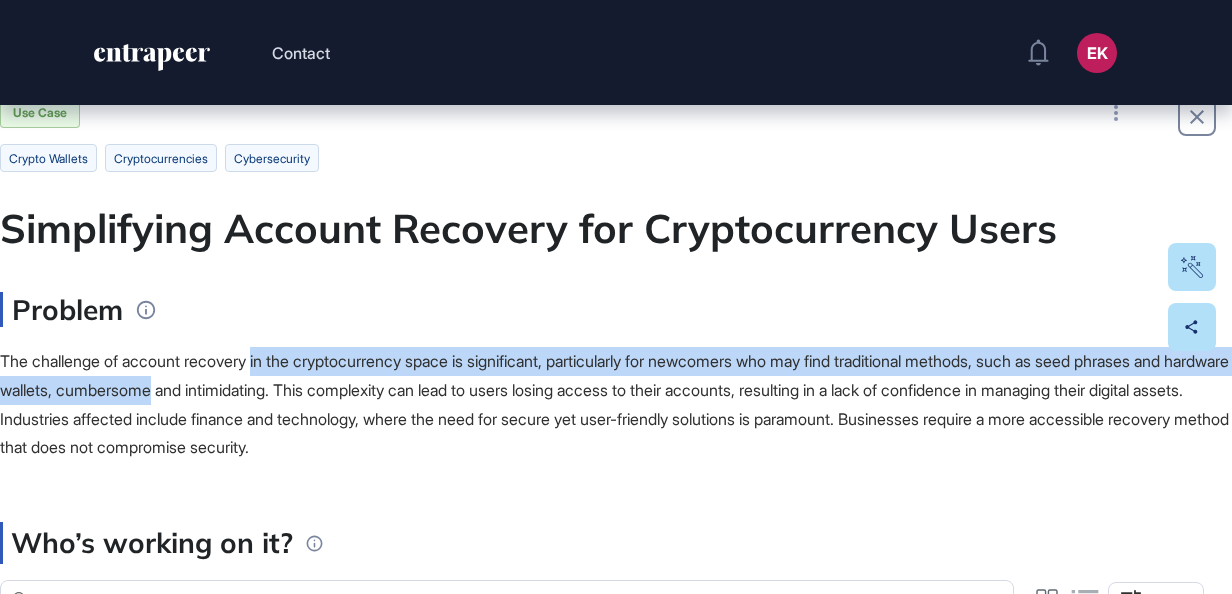 drag, startPoint x: 268, startPoint y: 382, endPoint x: 357, endPoint y: 416, distance: 95.27329 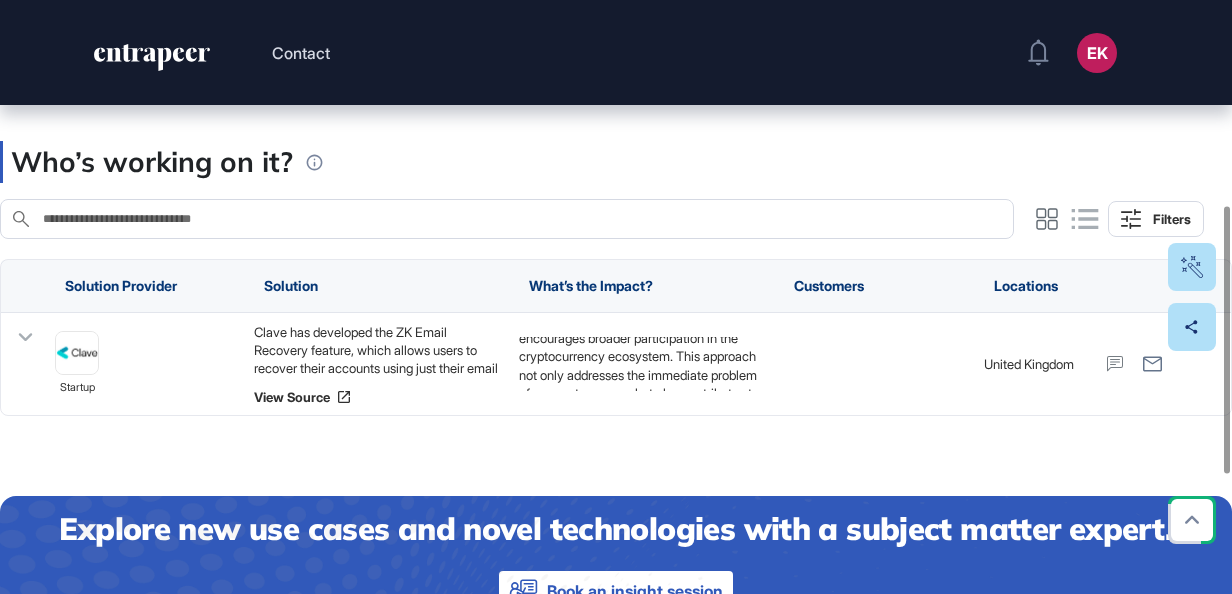 scroll, scrollTop: 457, scrollLeft: 0, axis: vertical 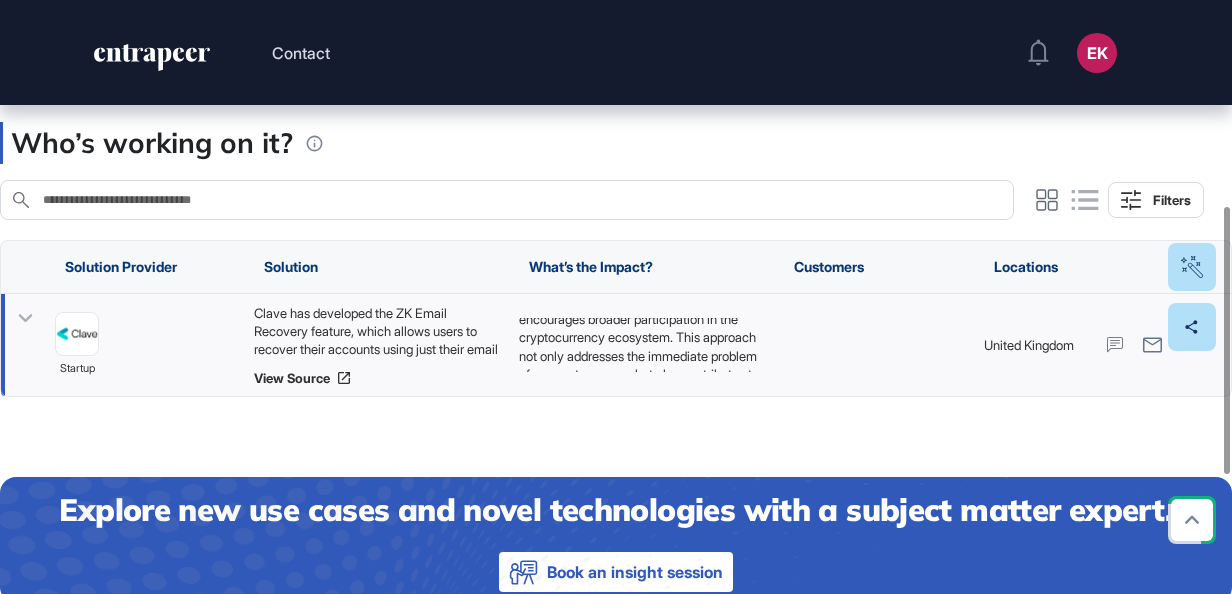 click on "Clave has developed the ZK Email Recovery feature, which allows users to recover their accounts using just their email address. This solution leverages zero-knowledge (ZK) proofs to confirm email ownership without exposing private information. By integrating this technology, Clave ensures that users can regain access to their accounts without the need for complicated seed phrases or reliance on third-party guardians. The process is designed to be straightforward, enabling users to set up an email guardian and recover their accounts efficiently." at bounding box center [376, 331] 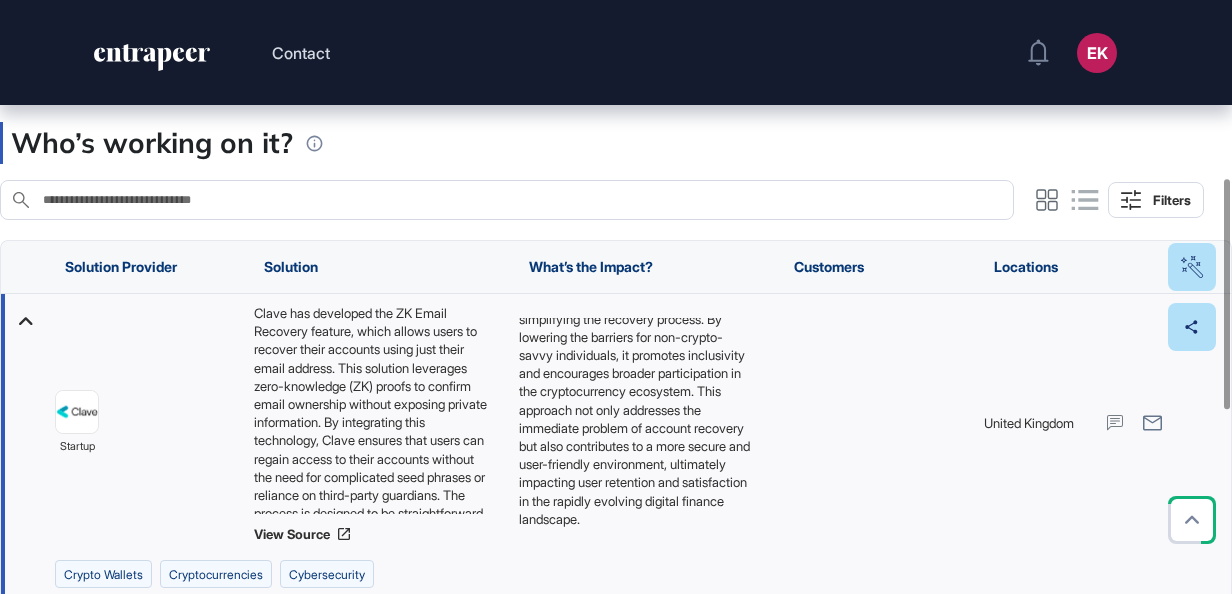 scroll, scrollTop: 99, scrollLeft: 0, axis: vertical 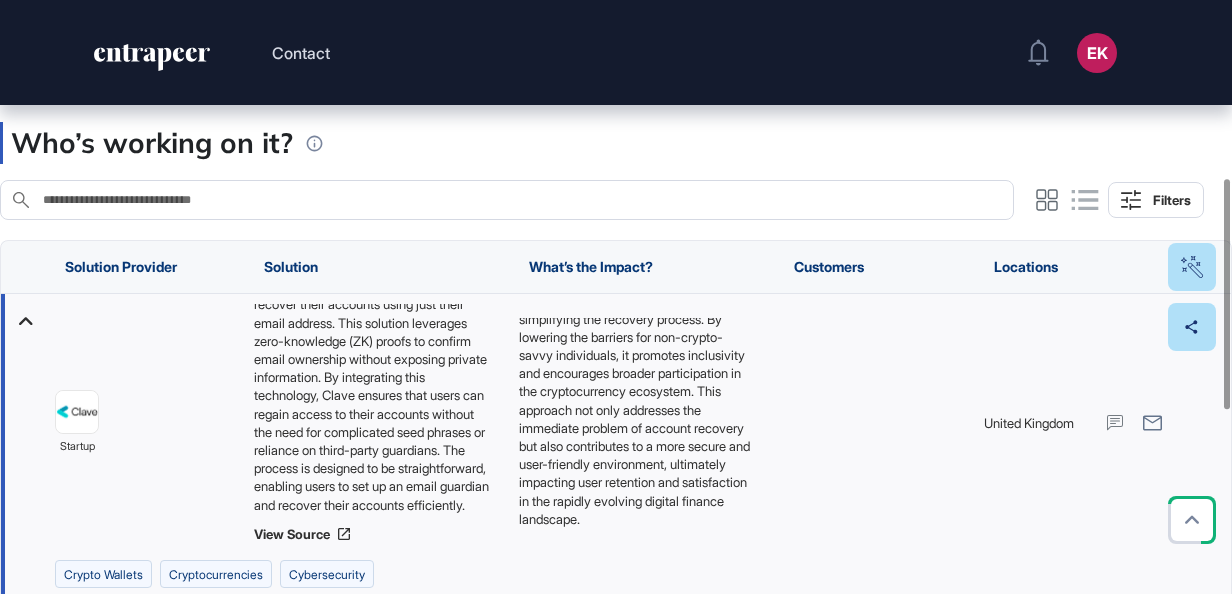 click on "The ZK Email Recovery solution is crucial as it enhances user confidence in managing cryptocurrency assets by simplifying the recovery process. By lowering the barriers for non-crypto-savvy individuals, it promotes inclusivity and encourages broader participation in the cryptocurrency ecosystem. This approach not only addresses the immediate problem of account recovery but also contributes to a more secure and user-friendly environment, ultimately impacting user retention and satisfaction in the rapidly evolving digital finance landscape." 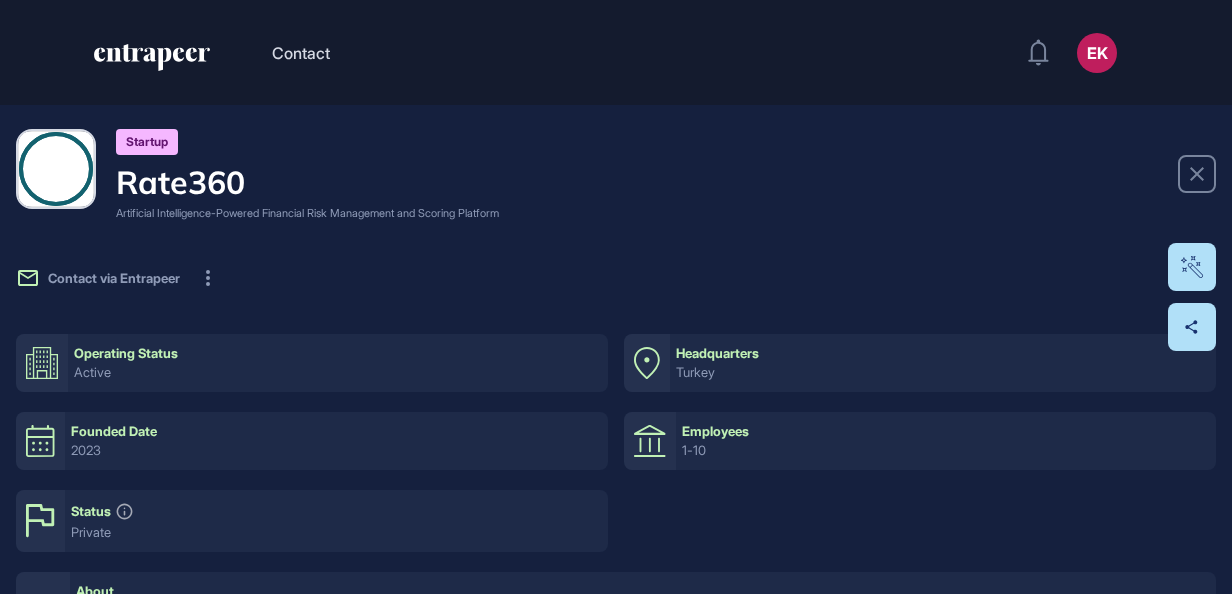 scroll, scrollTop: 0, scrollLeft: 0, axis: both 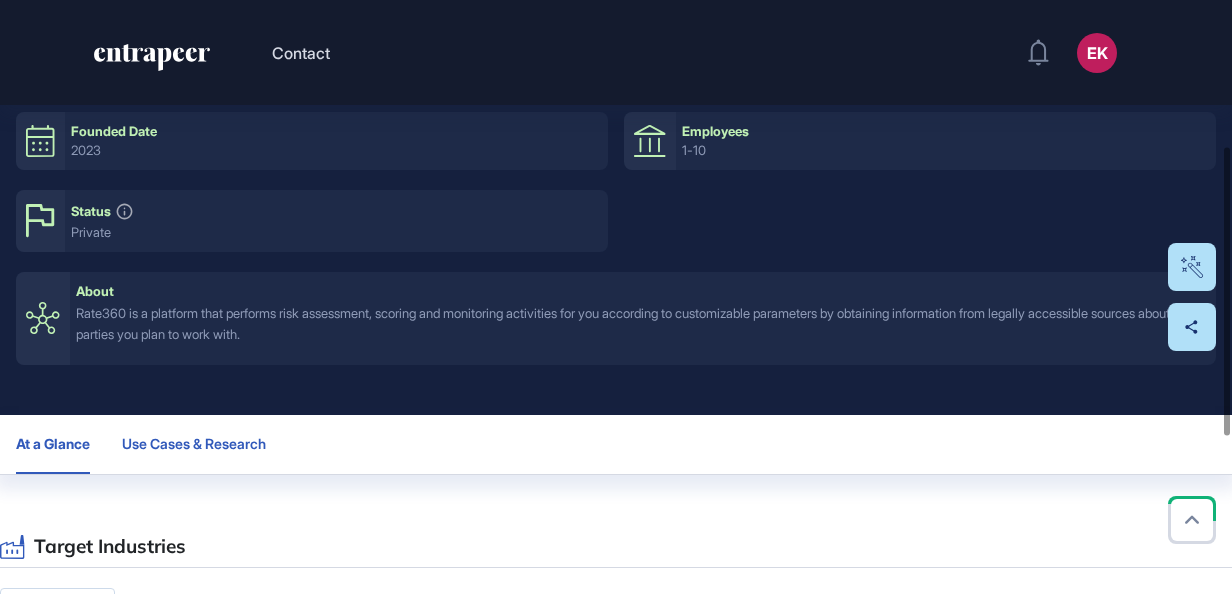 click on "Use Cases & Research" 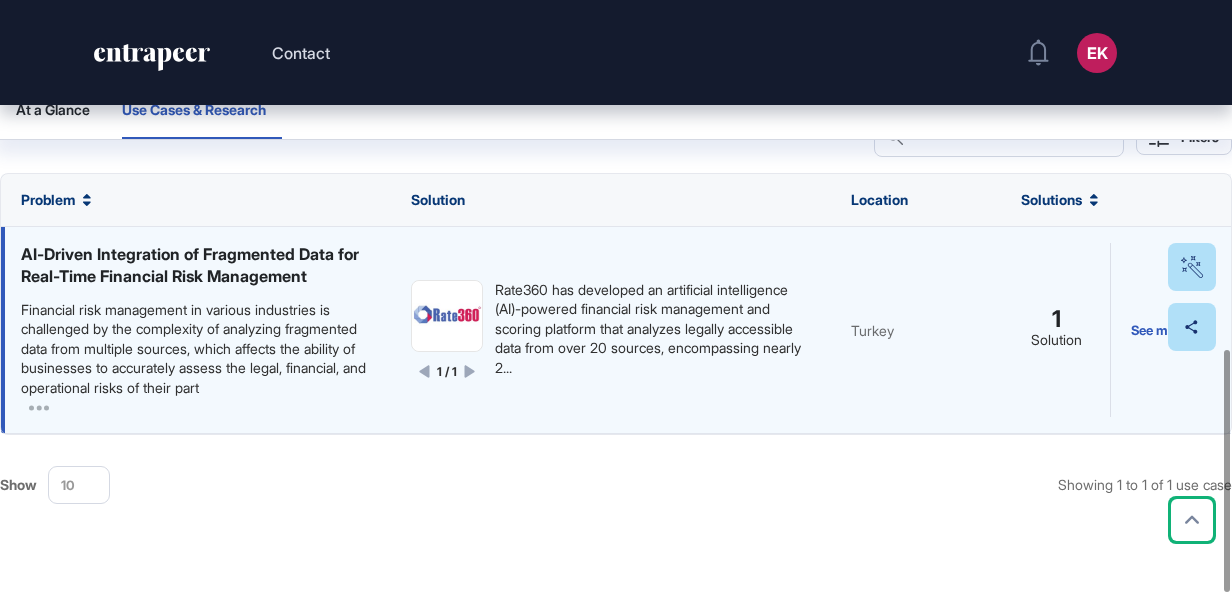 scroll, scrollTop: 853, scrollLeft: 0, axis: vertical 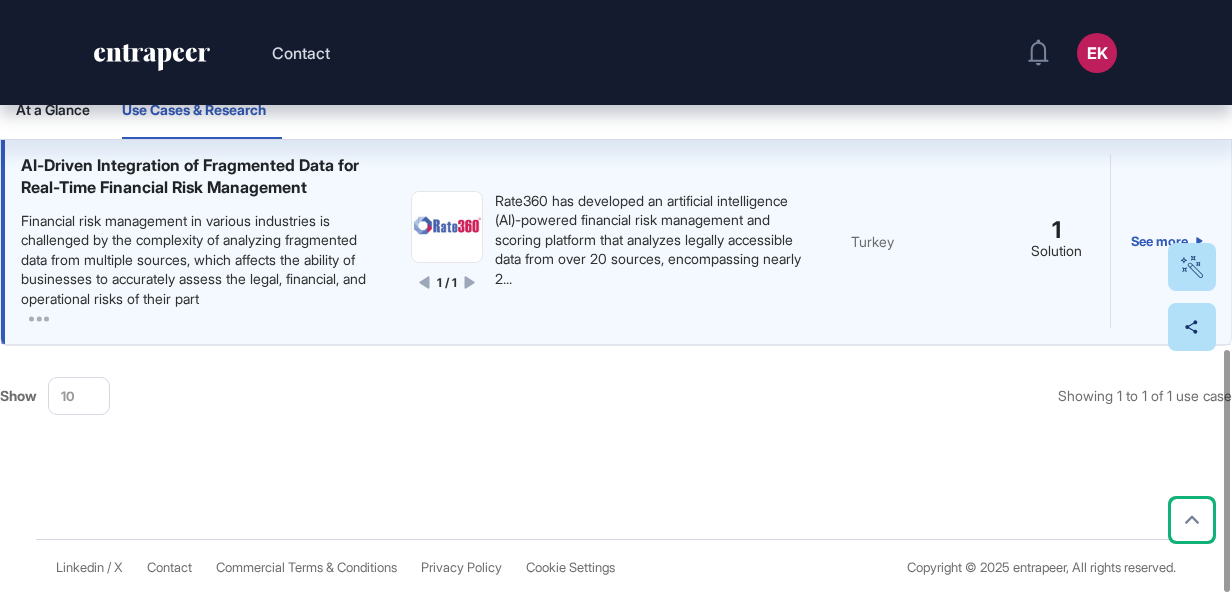 click on "See more" 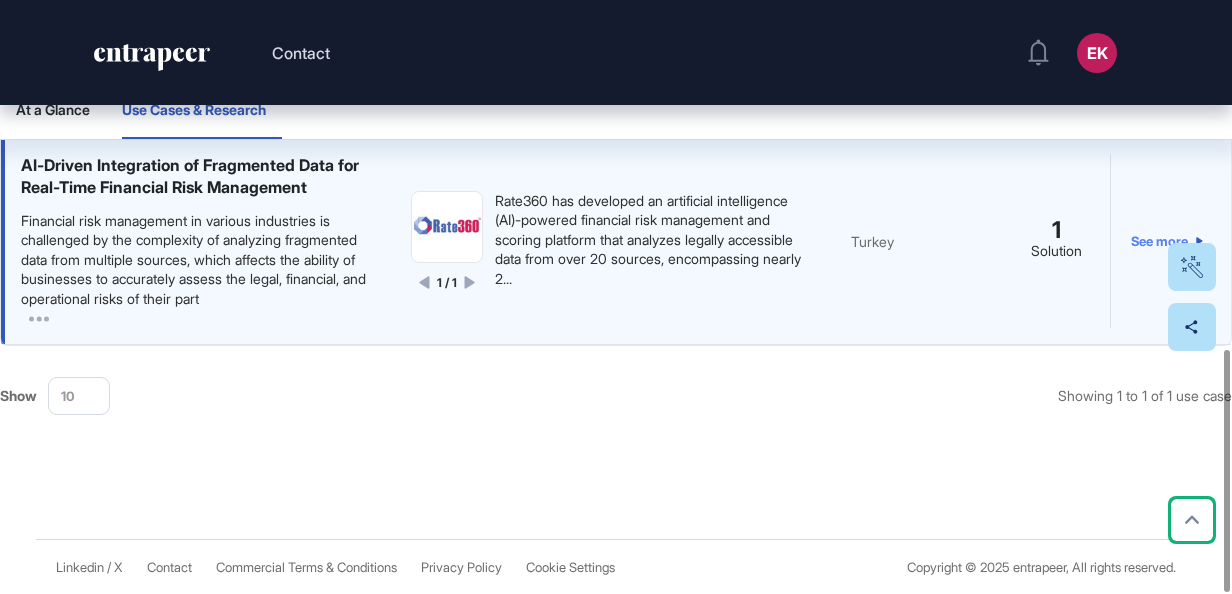 click on "See more" at bounding box center [1167, 241] 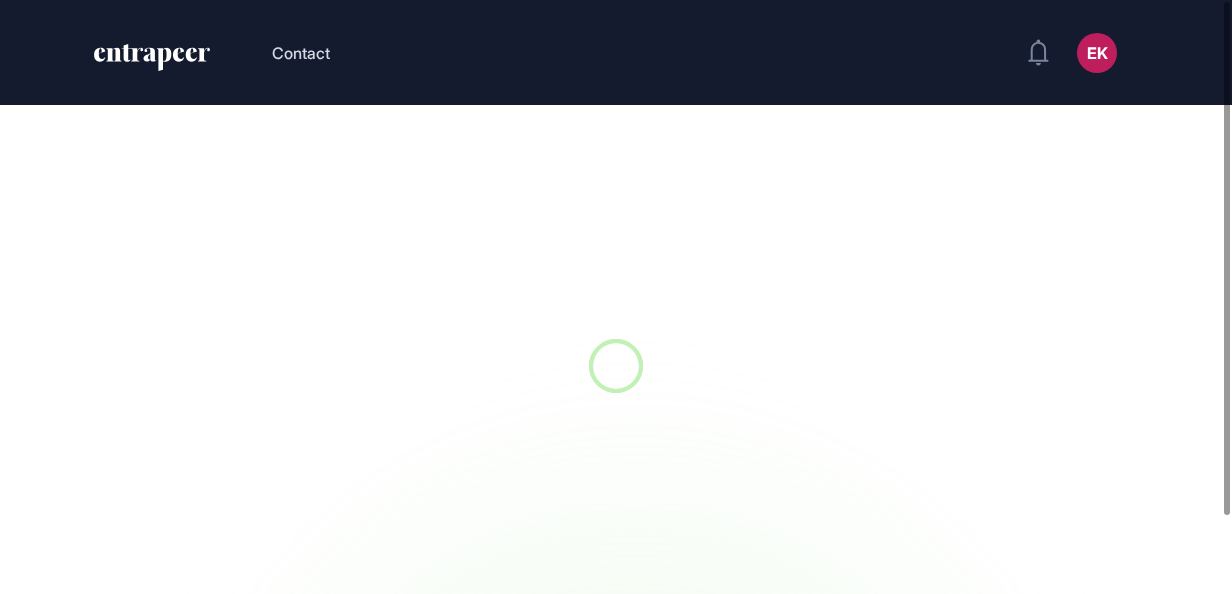 scroll, scrollTop: 0, scrollLeft: 0, axis: both 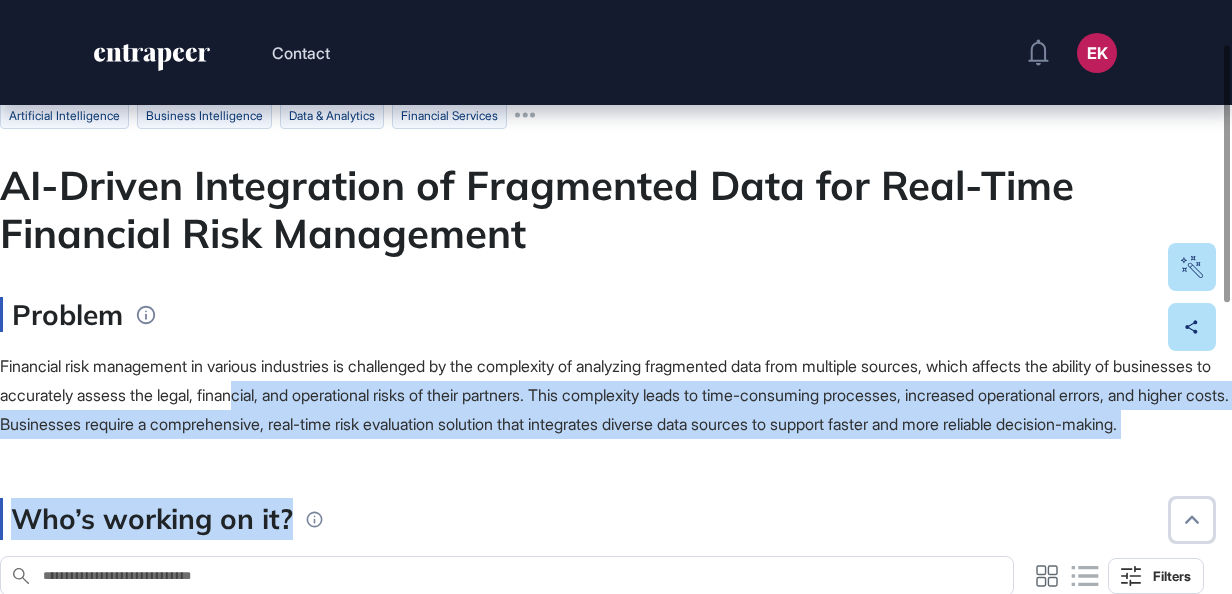 drag, startPoint x: 353, startPoint y: 466, endPoint x: 357, endPoint y: 401, distance: 65.12296 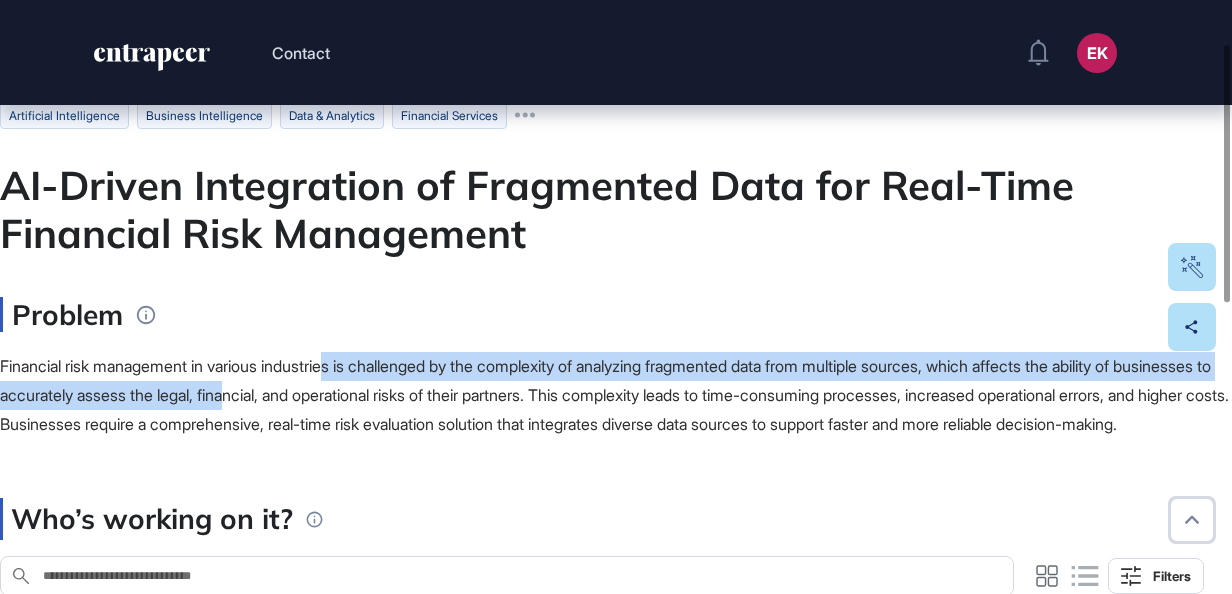 drag, startPoint x: 357, startPoint y: 401, endPoint x: 351, endPoint y: 381, distance: 20.880613 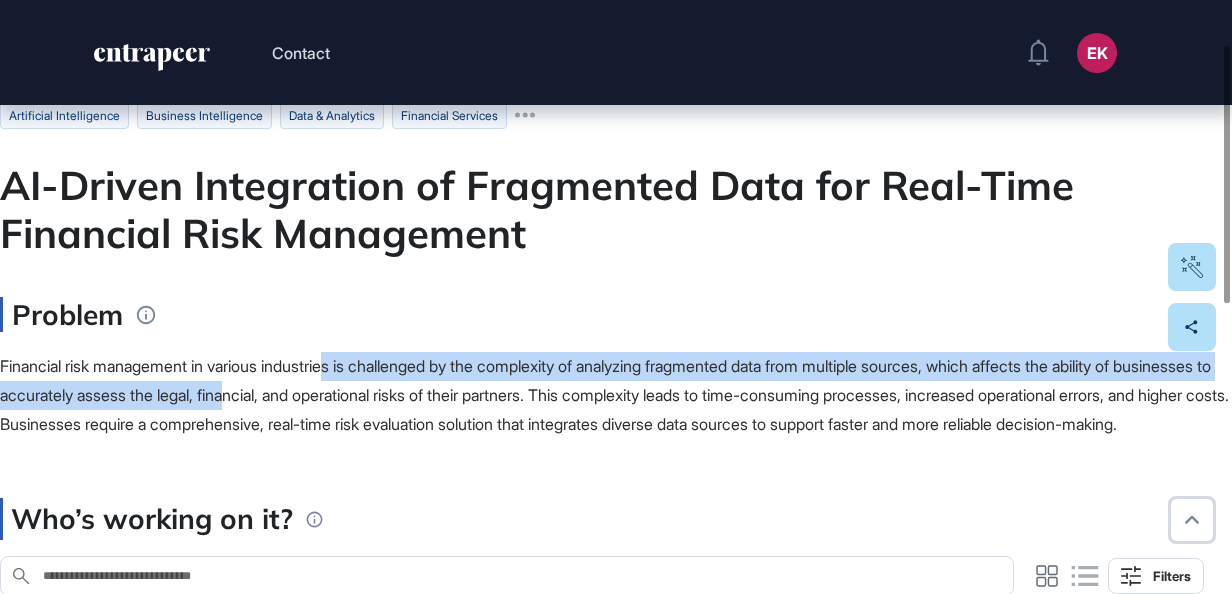 scroll, scrollTop: 500, scrollLeft: 0, axis: vertical 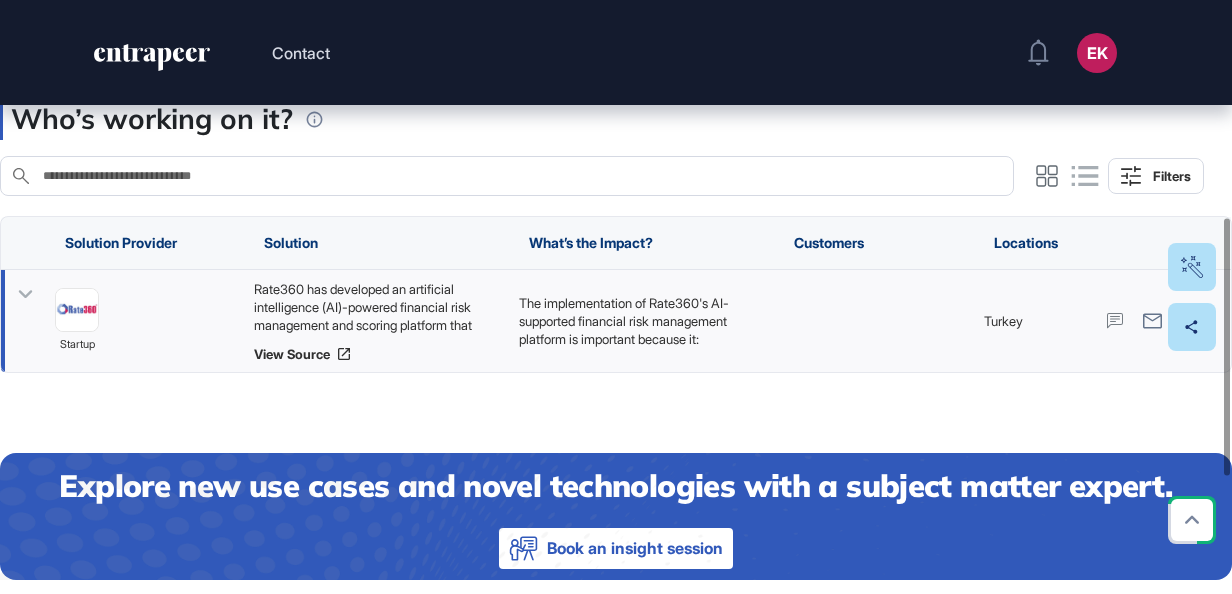 click on "Rate360 has developed an artificial intelligence (AI)-powered financial risk management and scoring platform that analyzes legally accessible data from over 20 sources, encompassing nearly 200 data points, to evaluate, detect, score, and monitor risks of business partners in real time. The platform integrates financial, legal, and operational risk data into a single interface, providing holistic and understandable risk assessments. Key features include AI-driven risk scoring, real-time alerts for critical situations, intelligent reporting on financial performance and collateral ratios, and continuous improvement through machine learning. Additionally, Rate360 offers customizable risk analysis solutions tailored to different industries and business models, with integration capabilities for enterprise resource planning (ERP) systems to enhance operational efficiency." at bounding box center [376, 307] 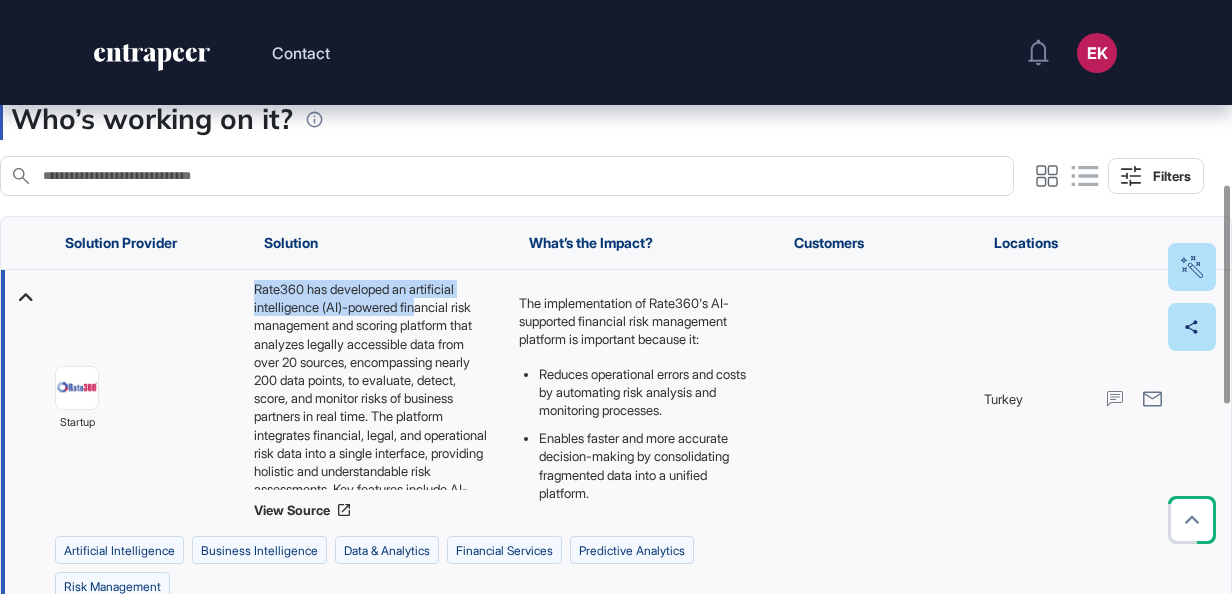 drag, startPoint x: 254, startPoint y: 321, endPoint x: 430, endPoint y: 334, distance: 176.47946 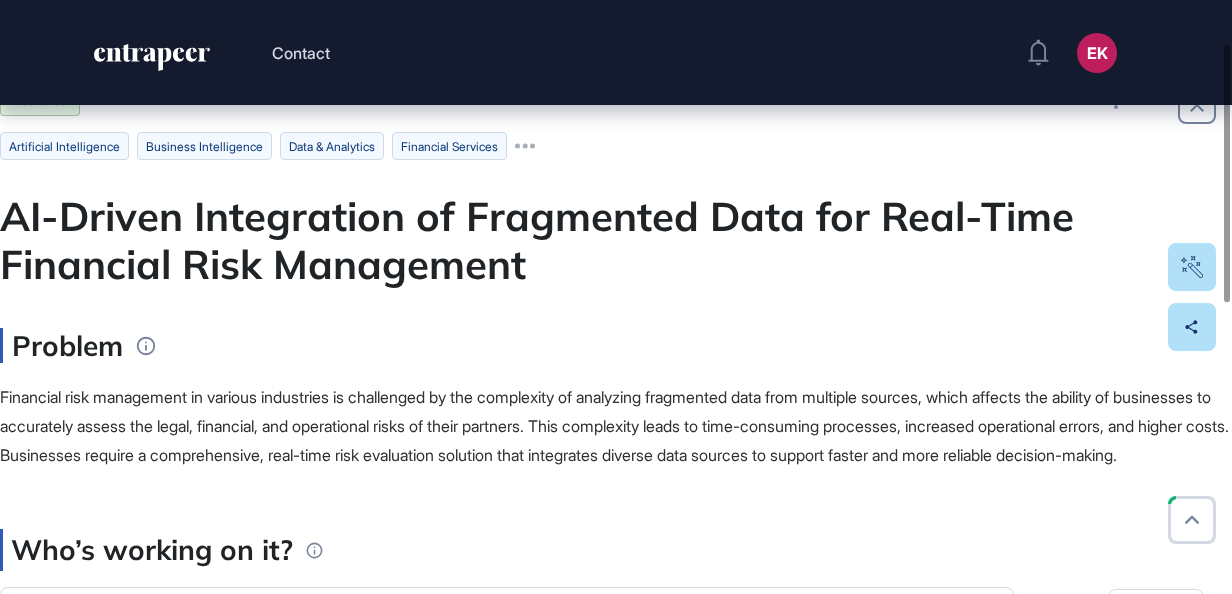 scroll, scrollTop: 100, scrollLeft: 0, axis: vertical 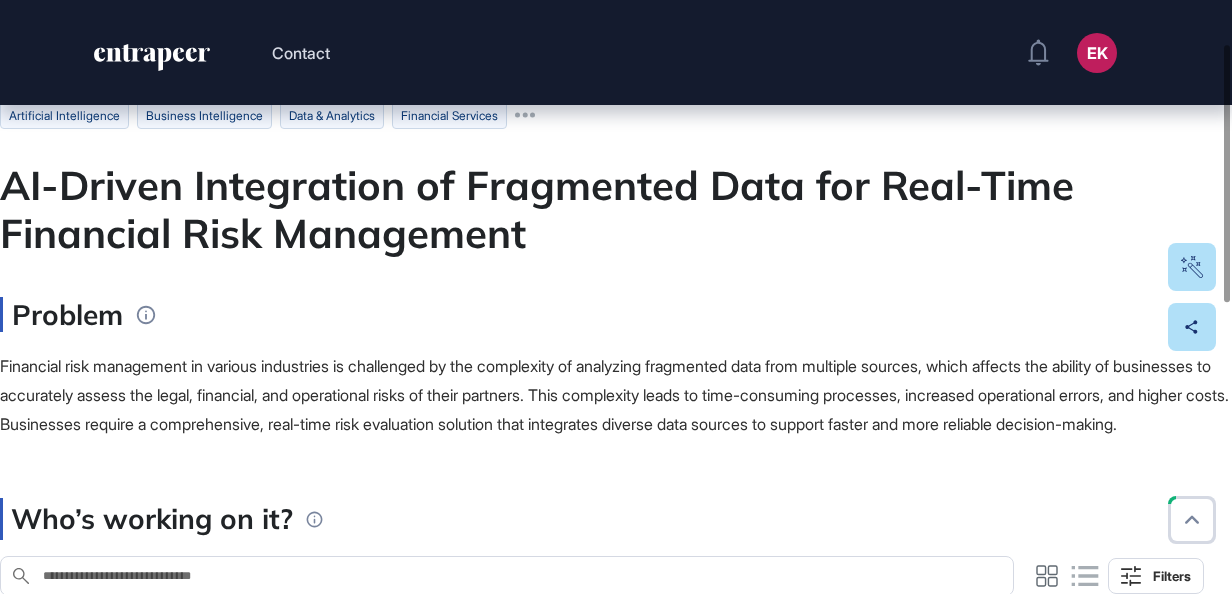 click on "Financial risk management in various industries is challenged by the complexity of analyzing fragmented data from multiple sources, which affects the ability of businesses to accurately assess the legal, financial, and operational risks of their partners. This complexity leads to time-consuming processes, increased operational errors, and higher costs. Businesses require a comprehensive, real-time risk evaluation solution that integrates diverse data sources to support faster and more reliable decision-making." at bounding box center (616, 395) 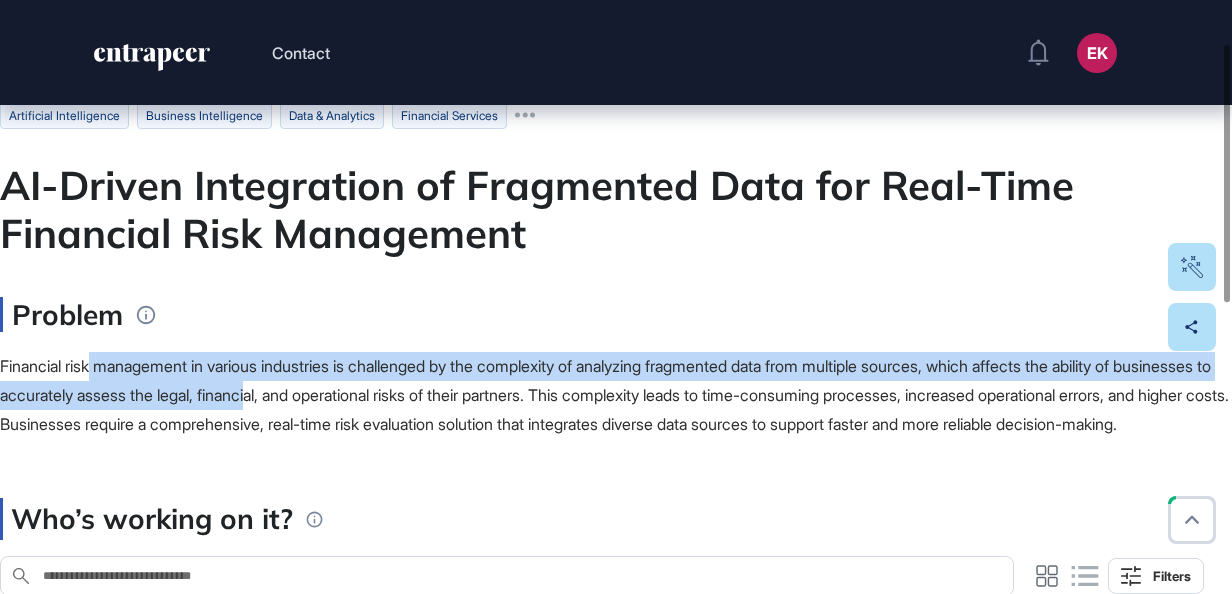 drag, startPoint x: 208, startPoint y: 378, endPoint x: 369, endPoint y: 381, distance: 161.02795 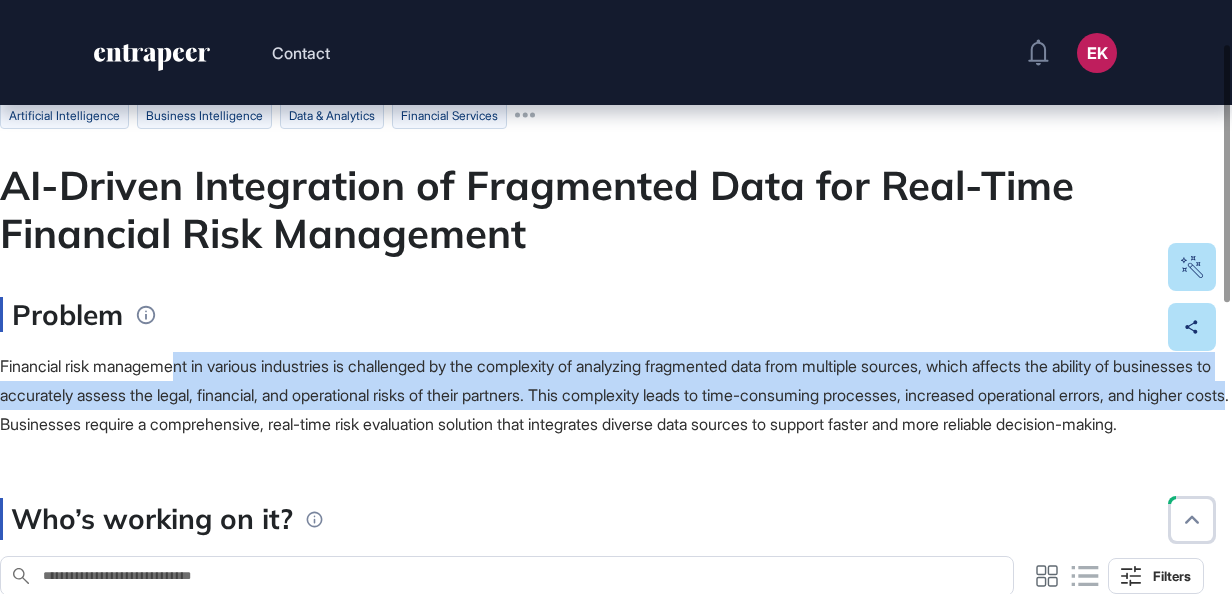drag, startPoint x: 188, startPoint y: 347, endPoint x: 264, endPoint y: 420, distance: 105.380264 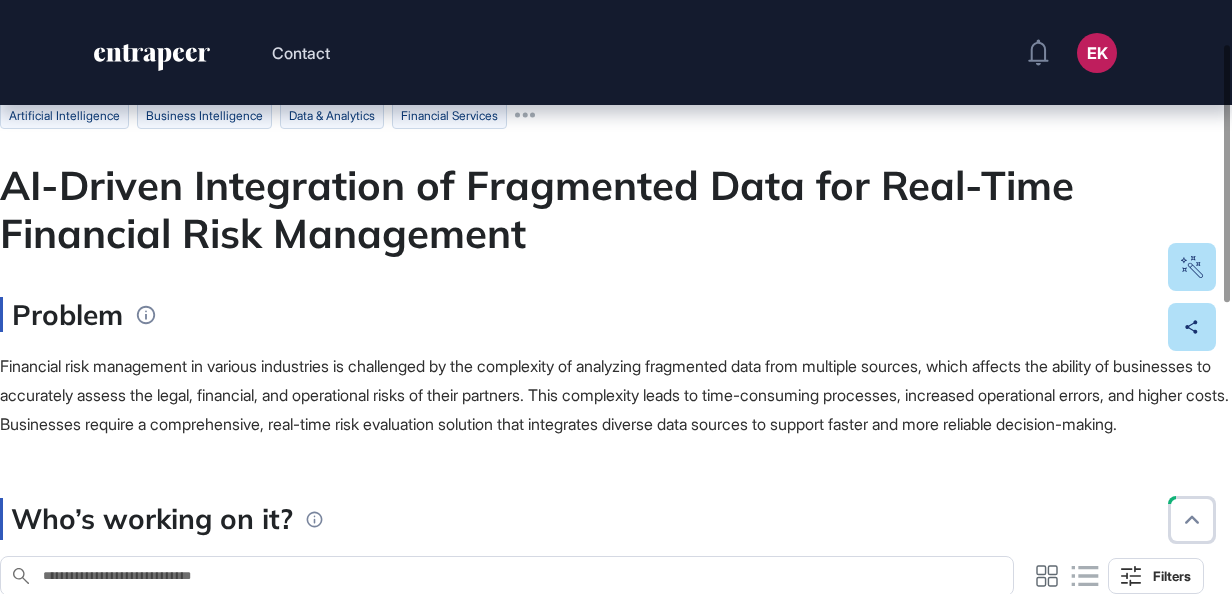 click on "Problem" at bounding box center [616, 314] 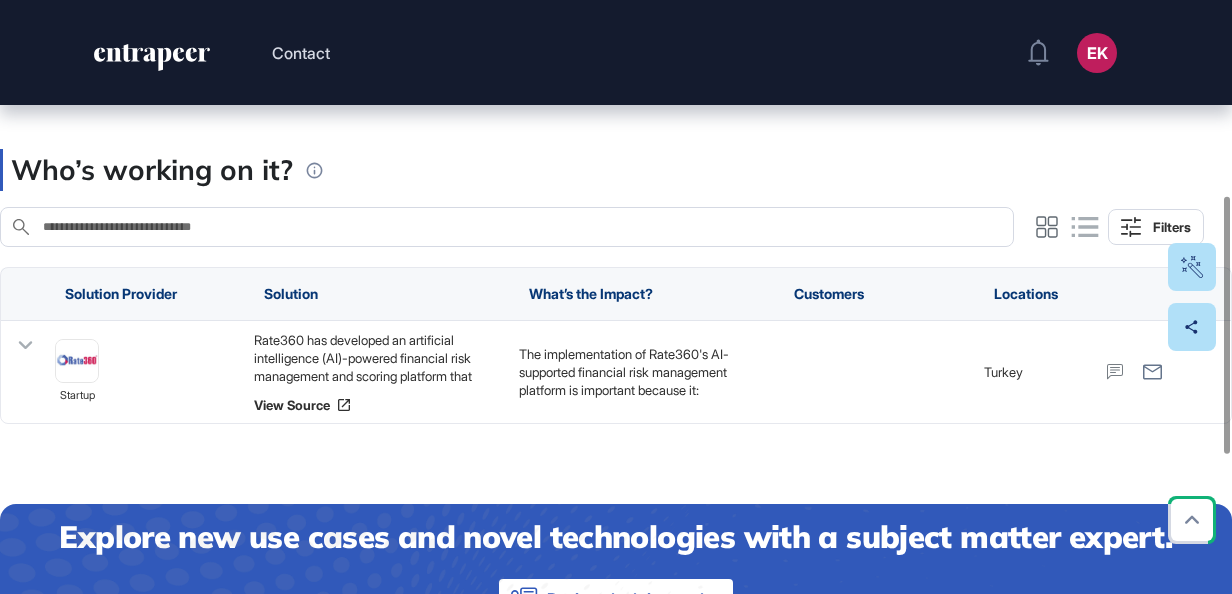 scroll, scrollTop: 450, scrollLeft: 0, axis: vertical 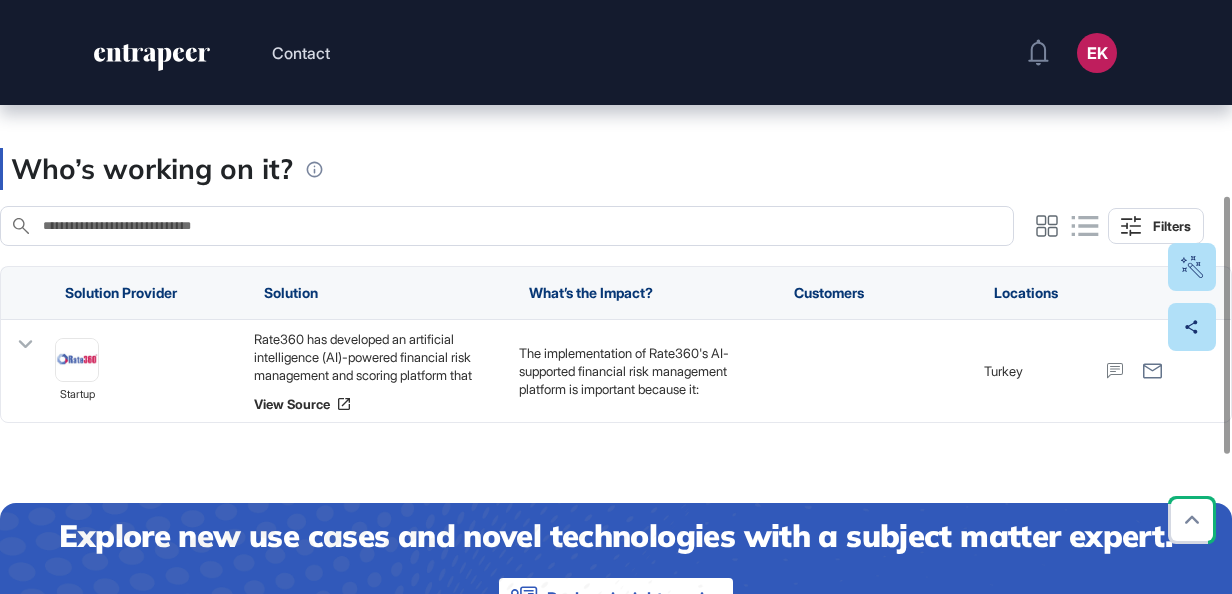 click on "Rate360 has developed an artificial intelligence (AI)-powered financial risk management and scoring platform that analyzes legally accessible data from over 20 sources, encompassing nearly 200 data points, to evaluate, detect, score, and monitor risks of business partners in real time. The platform integrates financial, legal, and operational risk data into a single interface, providing holistic and understandable risk assessments. Key features include AI-driven risk scoring, real-time alerts for critical situations, intelligent reporting on financial performance and collateral ratios, and continuous improvement through machine learning. Additionally, Rate360 offers customizable risk analysis solutions tailored to different industries and business models, with integration capabilities for enterprise resource planning (ERP) systems to enhance operational efficiency." at bounding box center [376, 357] 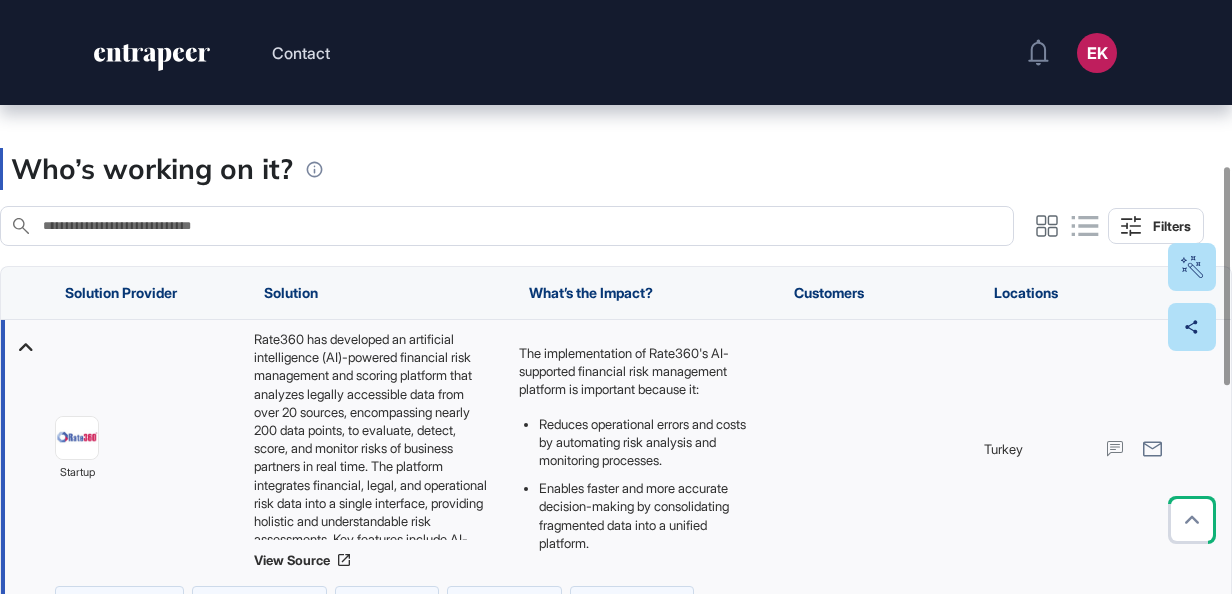 scroll, scrollTop: 25, scrollLeft: 0, axis: vertical 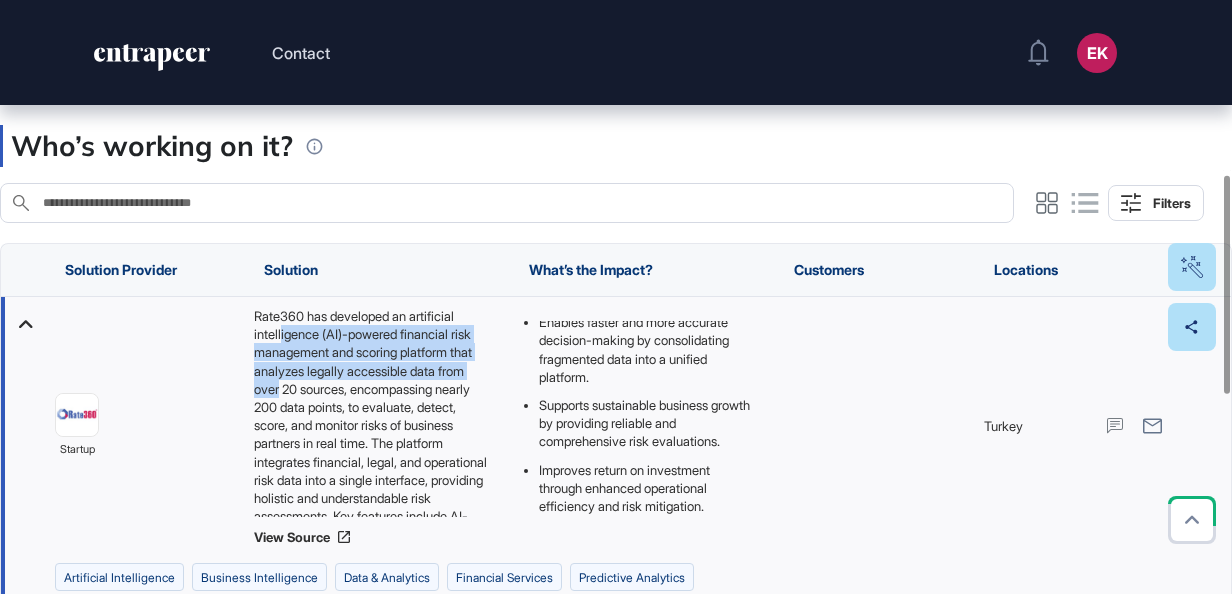 drag, startPoint x: 282, startPoint y: 358, endPoint x: 422, endPoint y: 416, distance: 151.53877 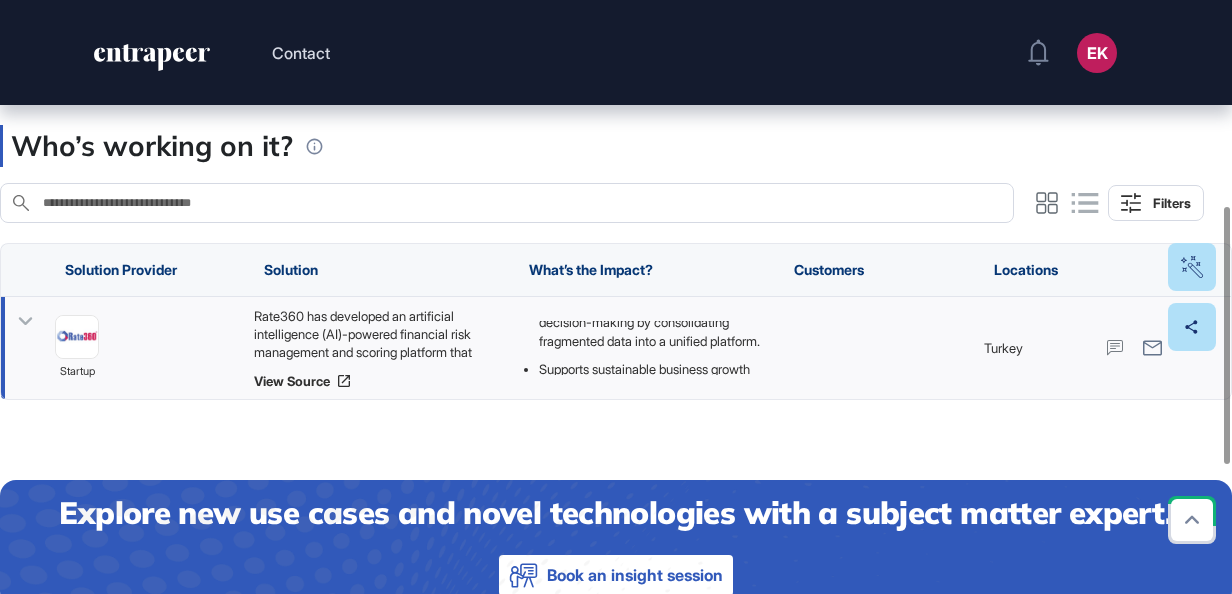 drag, startPoint x: 426, startPoint y: 417, endPoint x: 320, endPoint y: 351, distance: 124.86793 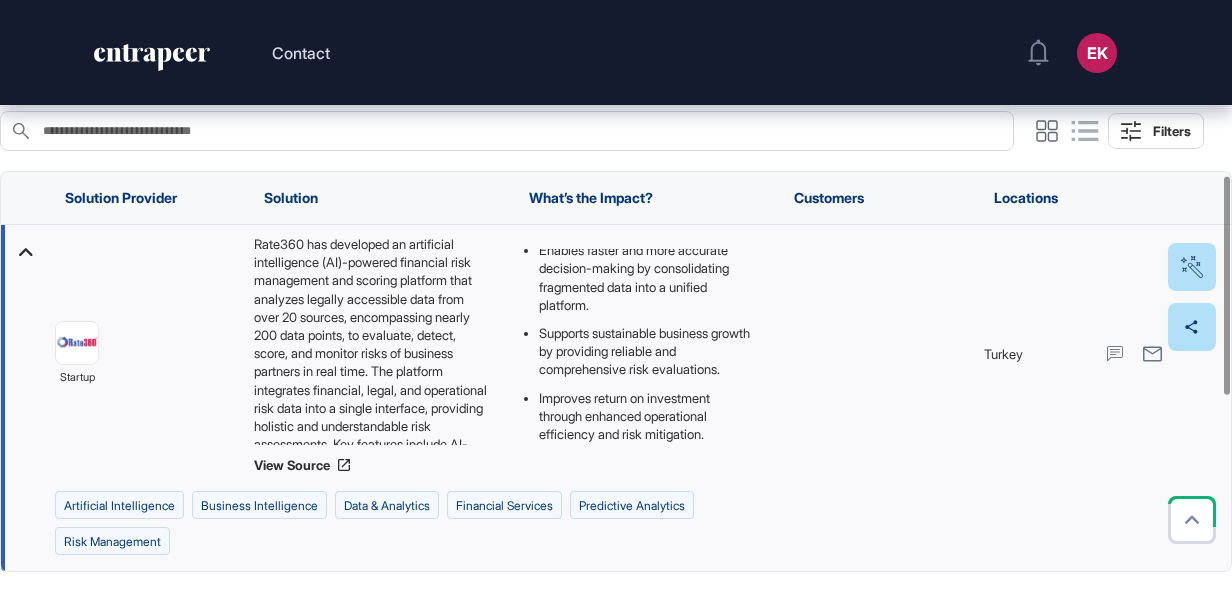 scroll, scrollTop: 573, scrollLeft: 0, axis: vertical 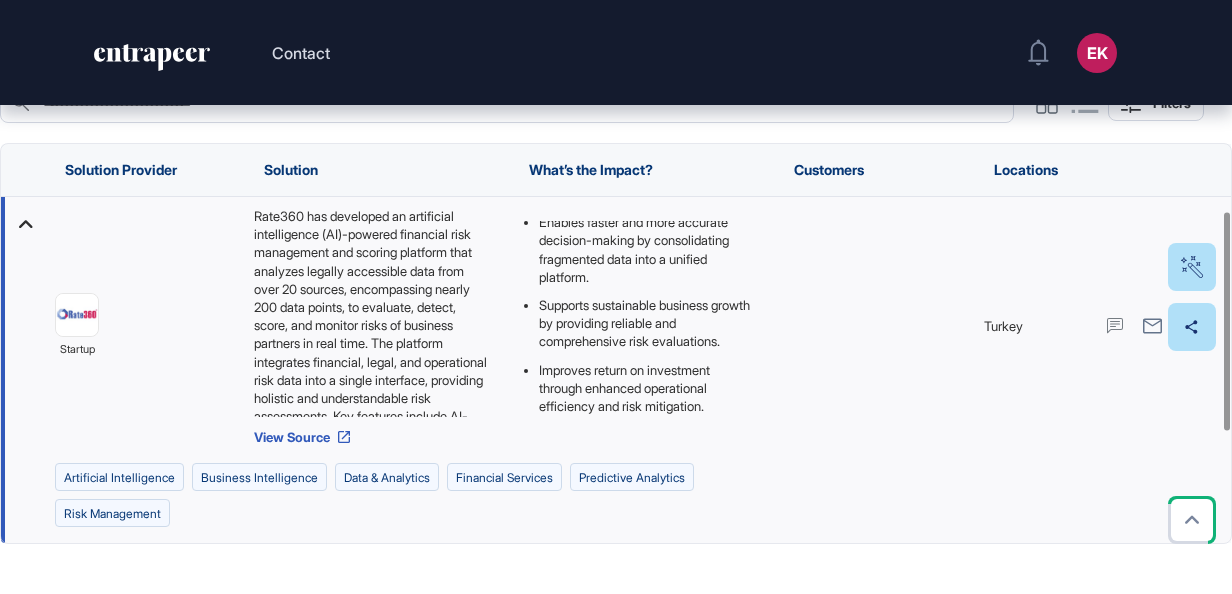 click on "View Source" at bounding box center [376, 437] 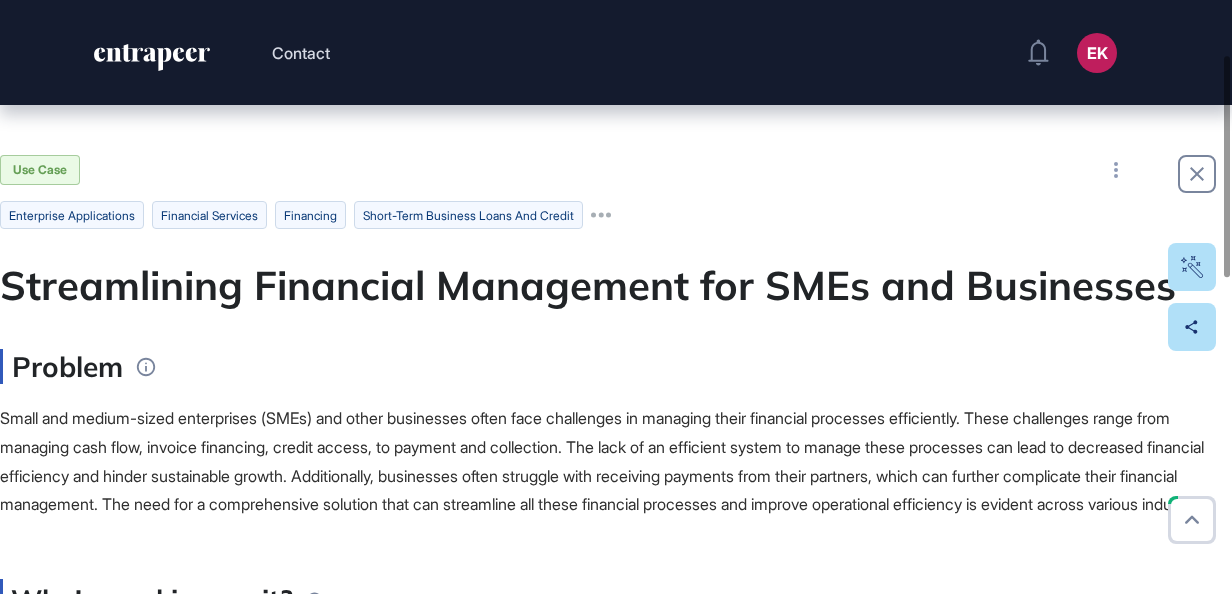scroll, scrollTop: 0, scrollLeft: 0, axis: both 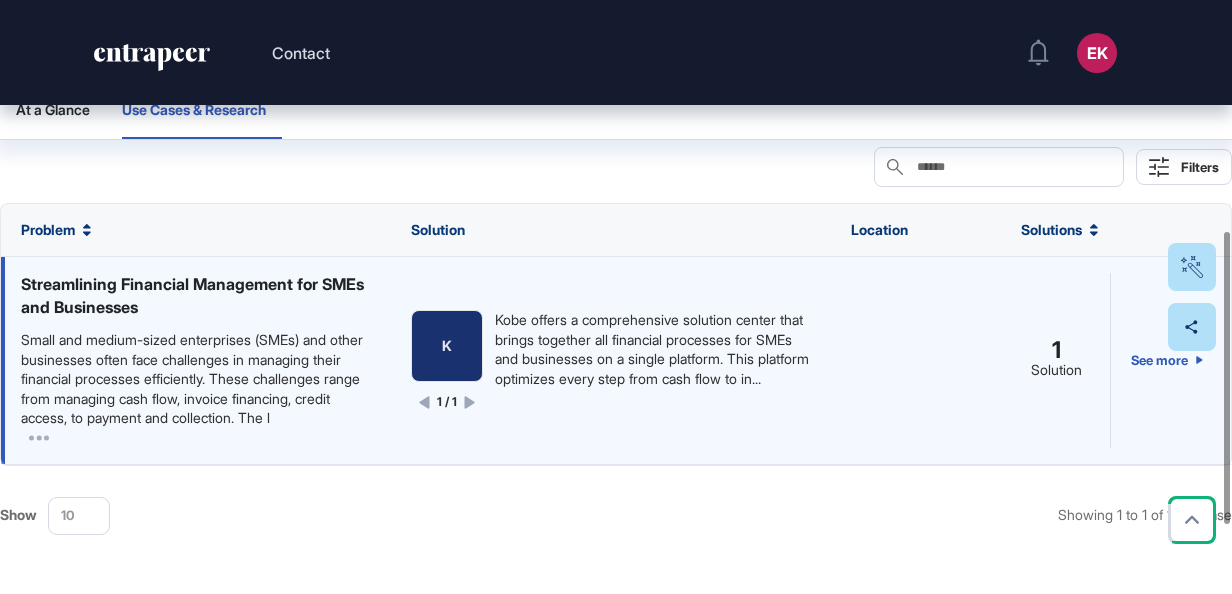 click 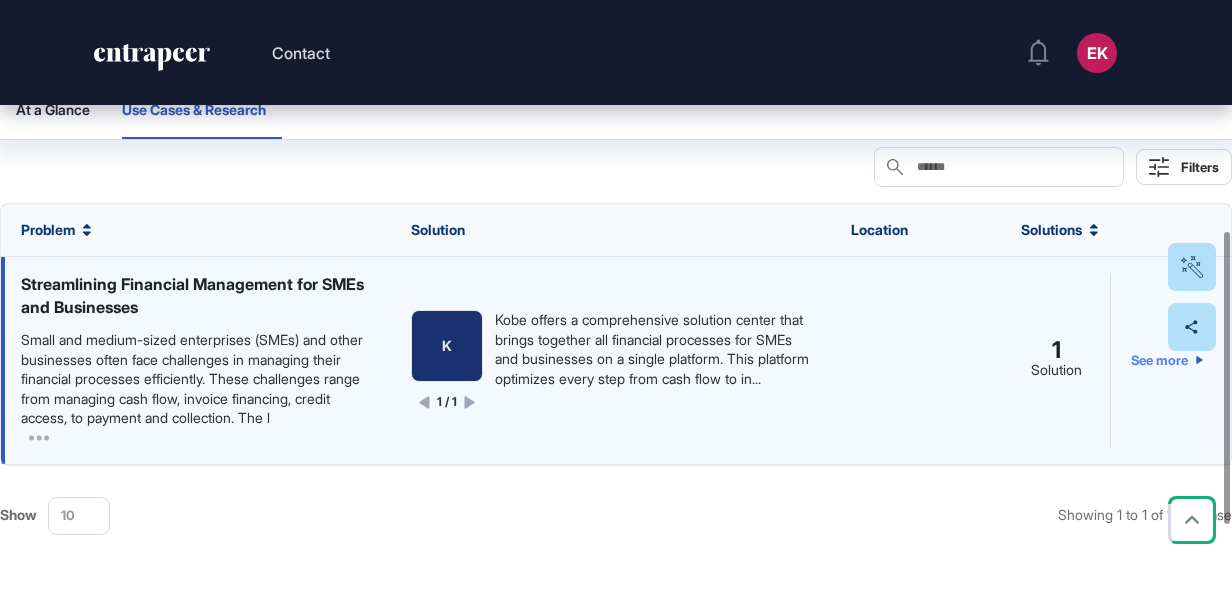 click on "See more" at bounding box center (1167, 360) 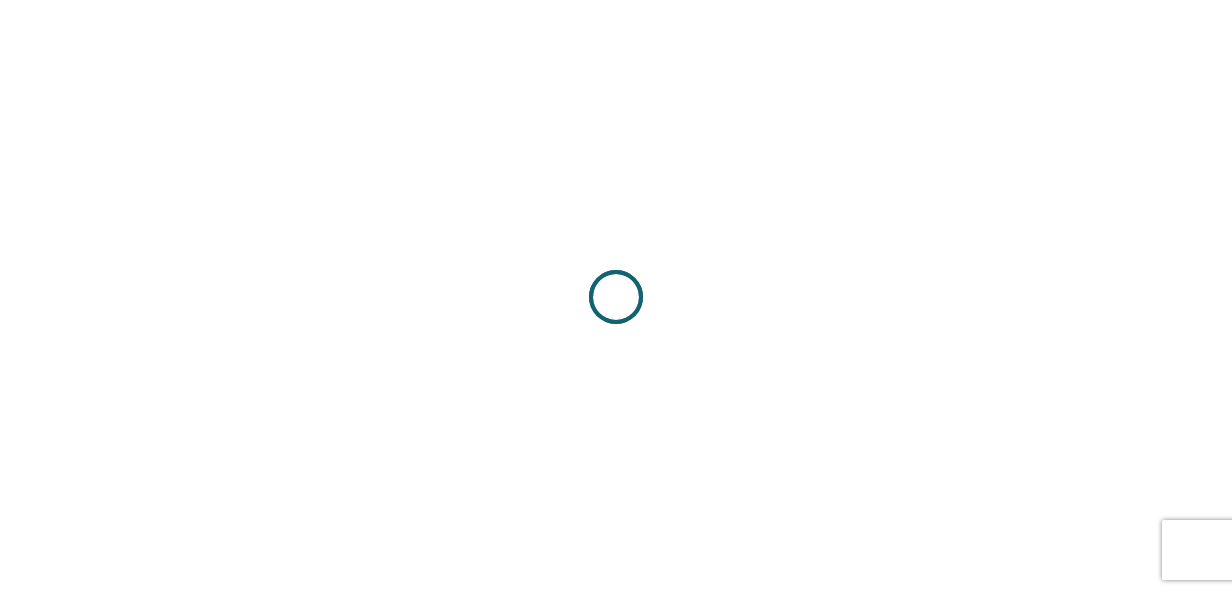 scroll, scrollTop: 0, scrollLeft: 0, axis: both 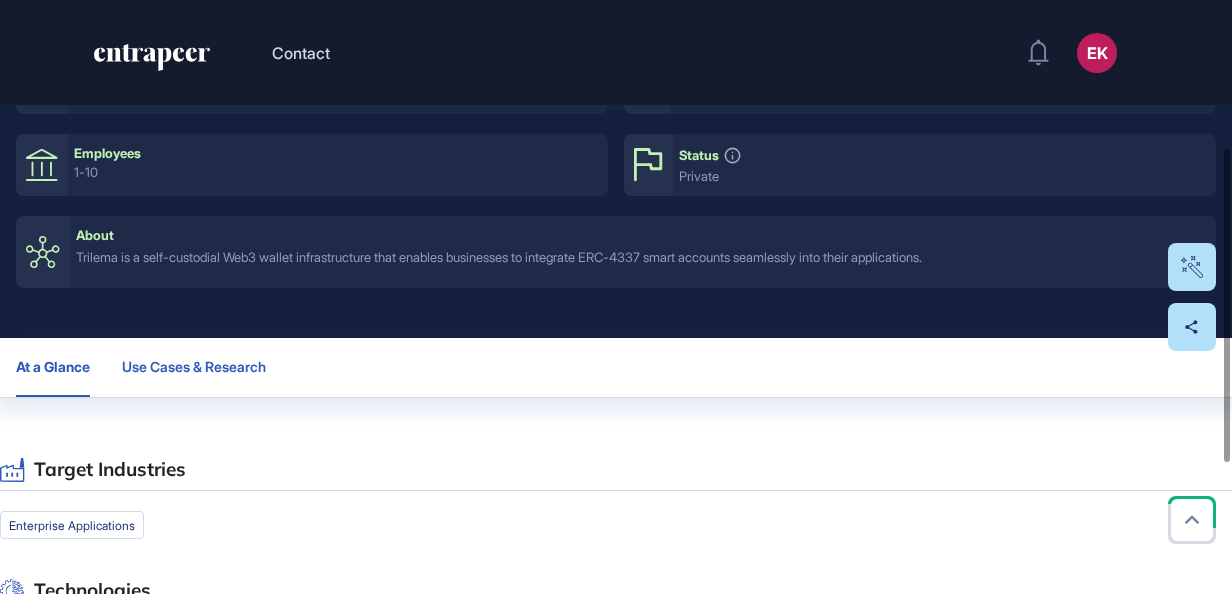 click on "Use Cases & Research" at bounding box center (194, 367) 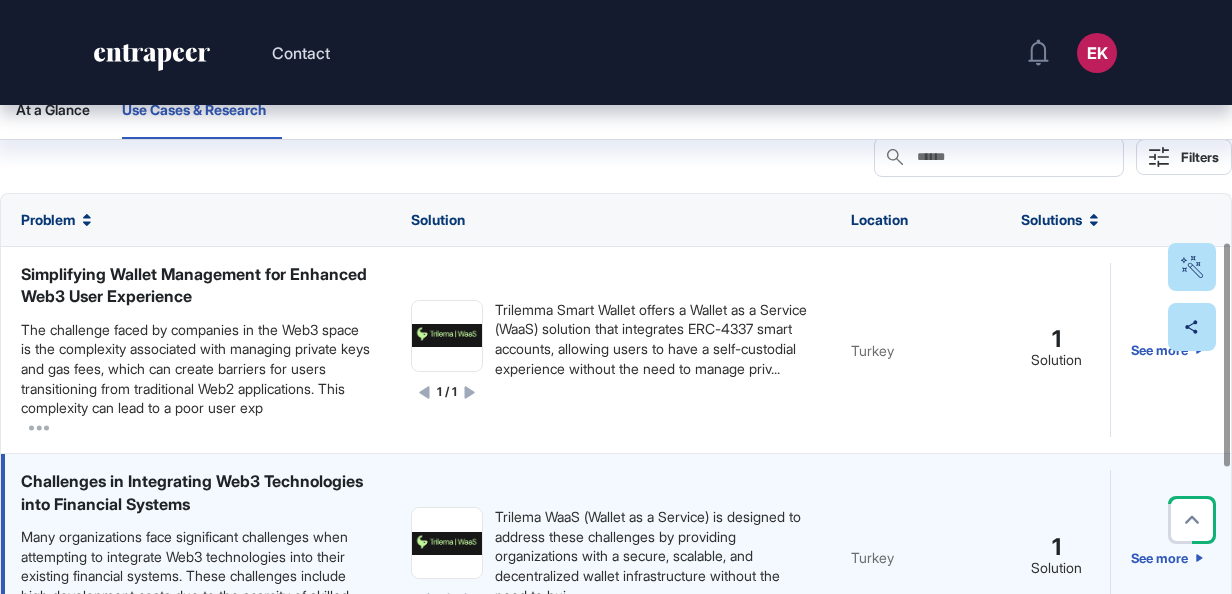 scroll, scrollTop: 645, scrollLeft: 0, axis: vertical 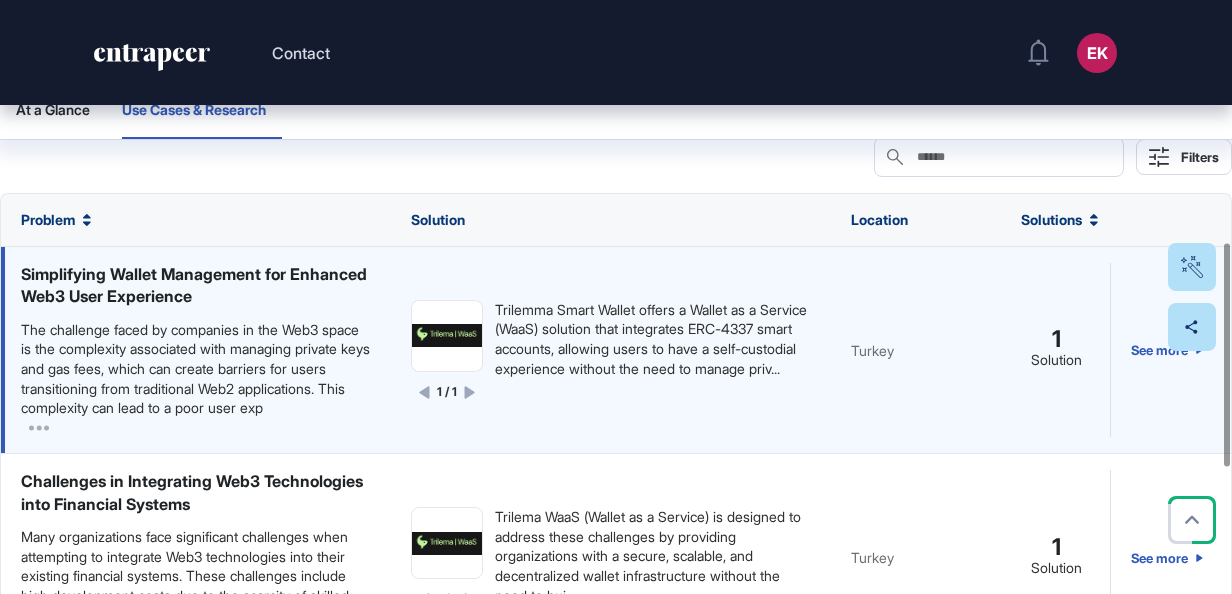 click on "The challenge faced by companies in the Web3 space is the complexity associated with managing private keys and gas fees, which can create barriers for users transitioning from traditional Web2 applications. This complexity can lead to a poor user exp" at bounding box center (196, 369) 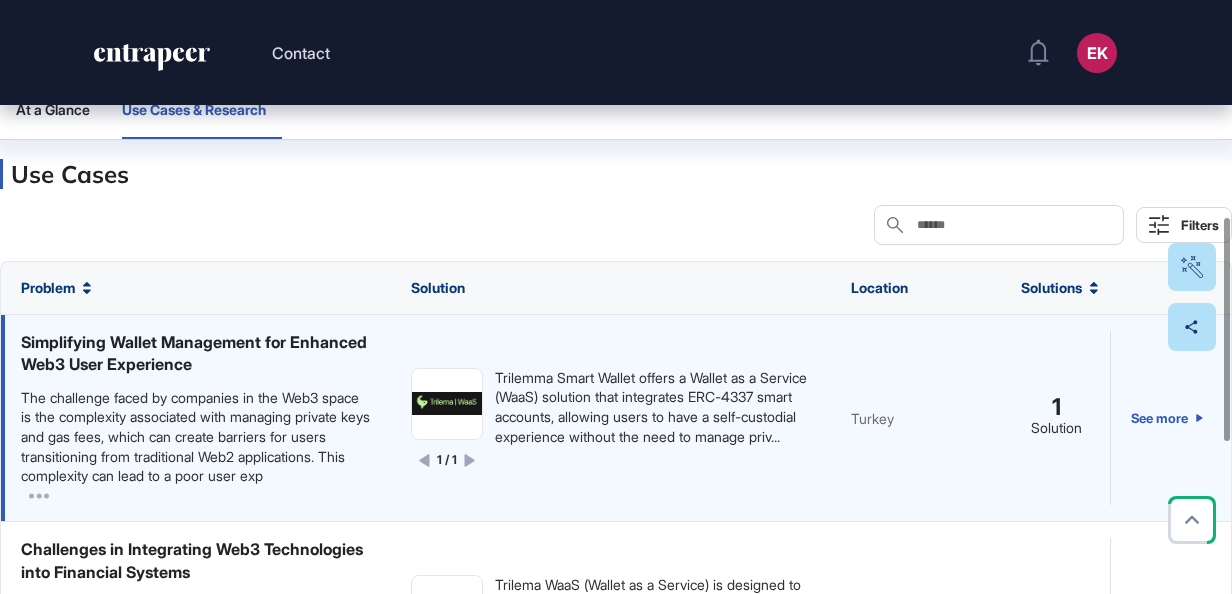 scroll, scrollTop: 545, scrollLeft: 0, axis: vertical 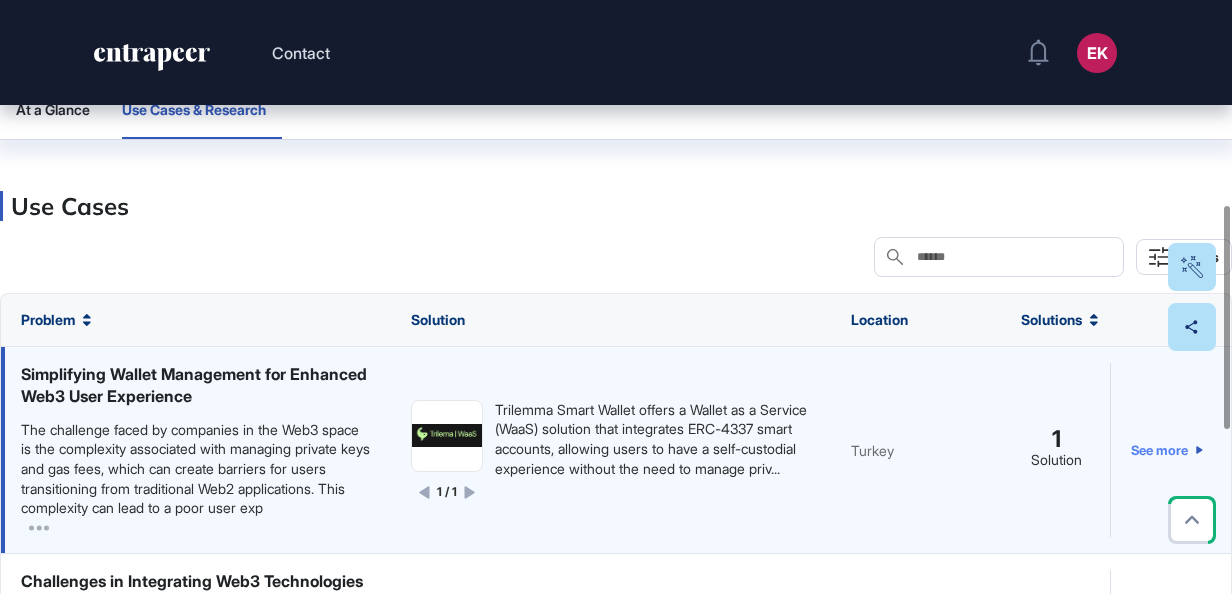 click on "See more" at bounding box center [1167, 450] 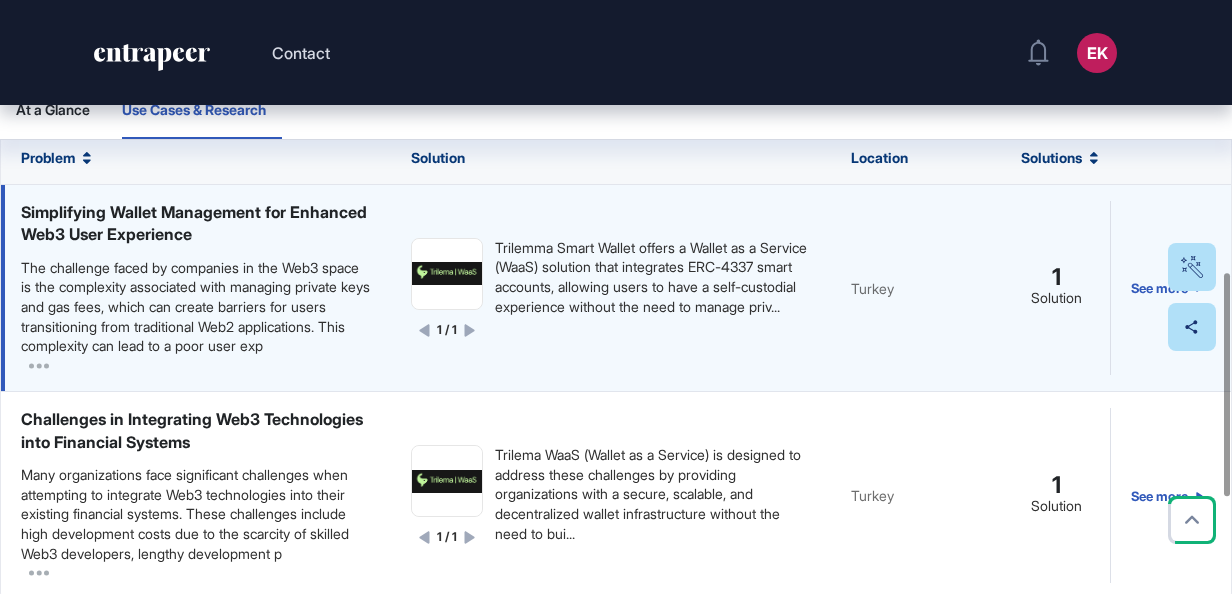 scroll, scrollTop: 736, scrollLeft: 0, axis: vertical 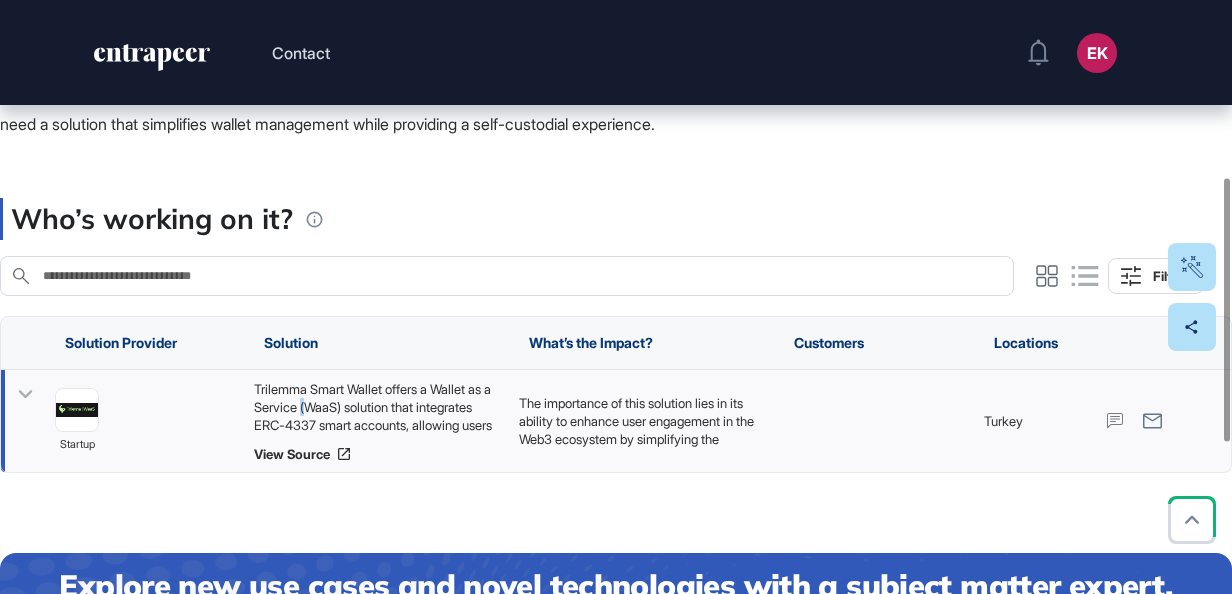 click on "Trilemma Smart Wallet offers a Wallet as a Service (WaaS) solution that integrates ERC-4337 smart accounts, allowing users to have a self-custodial experience without the need to manage private keys or pay gas fees directly. By utilizing the Trilema SDK, developers can seamlessly integrate wallet creation into their existing applications, whether they are built on Next.js, Node.js, or Go. This solution provides a frictionless onboarding experience, making Web3 applications more accessible to users." at bounding box center (376, 407) 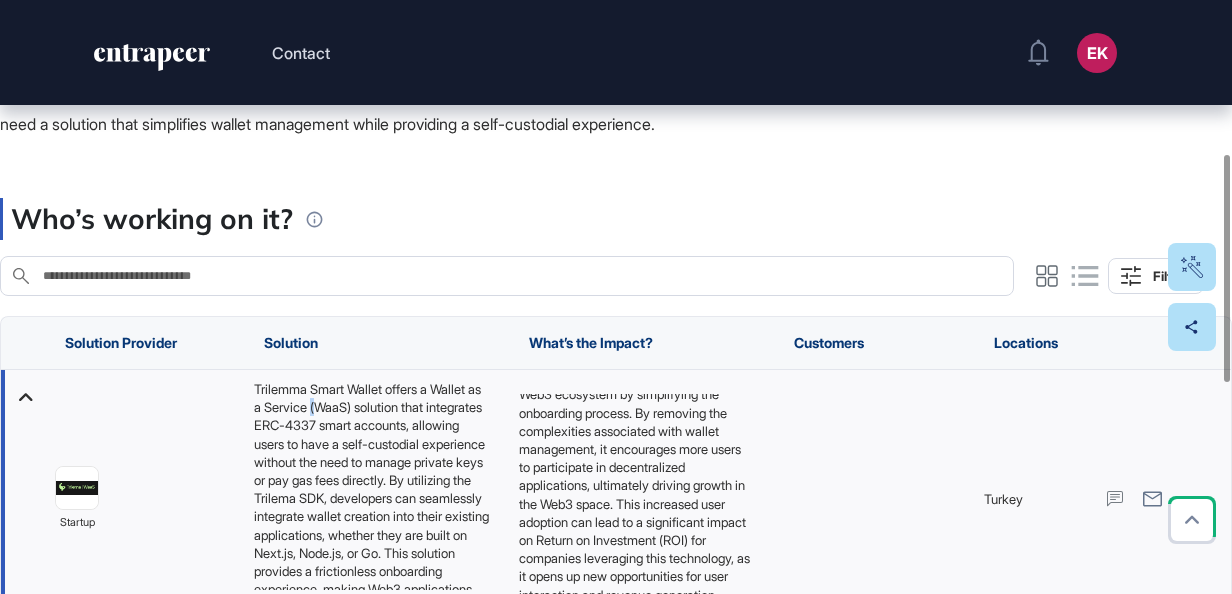 scroll, scrollTop: 81, scrollLeft: 0, axis: vertical 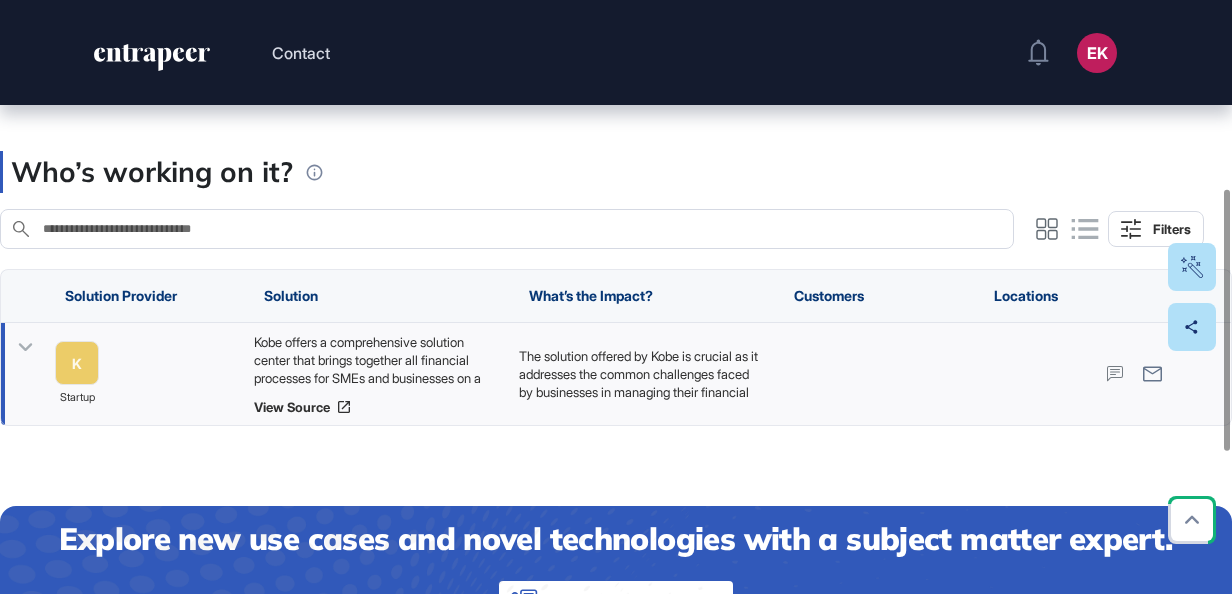 click on "The solution offered by Kobe is crucial as it addresses the common challenges faced by businesses in managing their financial processes. By streamlining these processes, businesses can improve their financial efficiency, which is key to achieving sustainable growth. The solution also simplifies the process of receiving payments, which can enhance customer satisfaction and increase sales speed. This can give businesses a competitive edge, making them more attractive to potential investors. Furthermore, by providing a dealer collection service, Kobe's solution can help businesses manage their receivables more effectively, which can improve their cash flow and overall financial health." at bounding box center (641, 511) 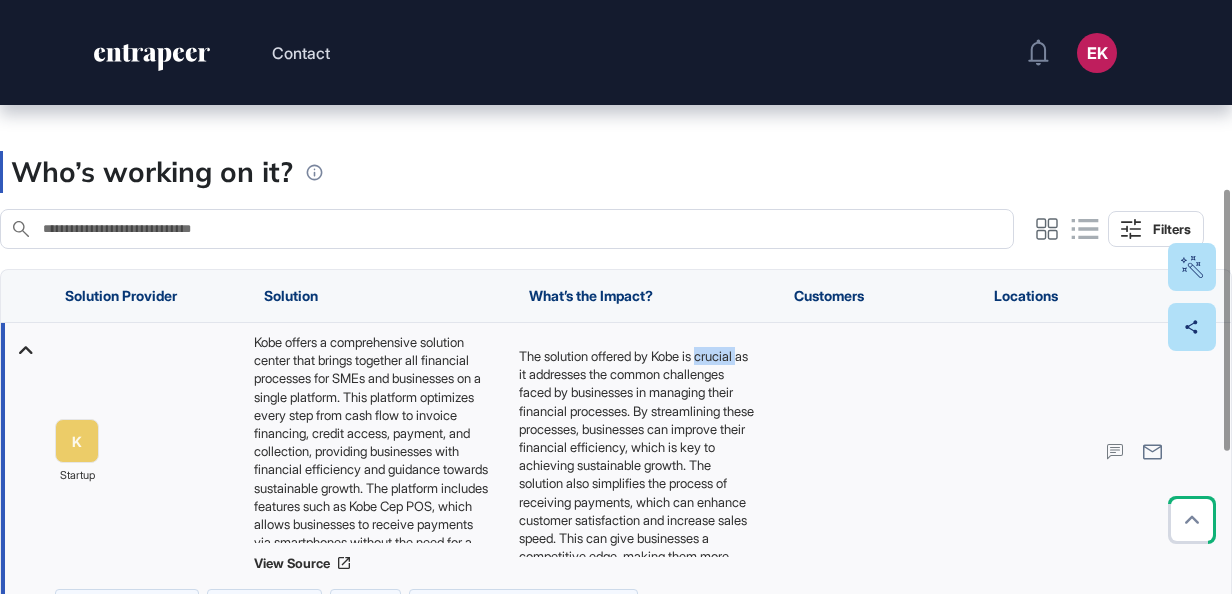 click on "The solution offered by Kobe is crucial as it addresses the common challenges faced by businesses in managing their financial processes. By streamlining these processes, businesses can improve their financial efficiency, which is key to achieving sustainable growth. The solution also simplifies the process of receiving payments, which can enhance customer satisfaction and increase sales speed. This can give businesses a competitive edge, making them more attractive to potential investors. Furthermore, by providing a dealer collection service, Kobe's solution can help businesses manage their receivables more effectively, which can improve their cash flow and overall financial health." at bounding box center (636, 511) 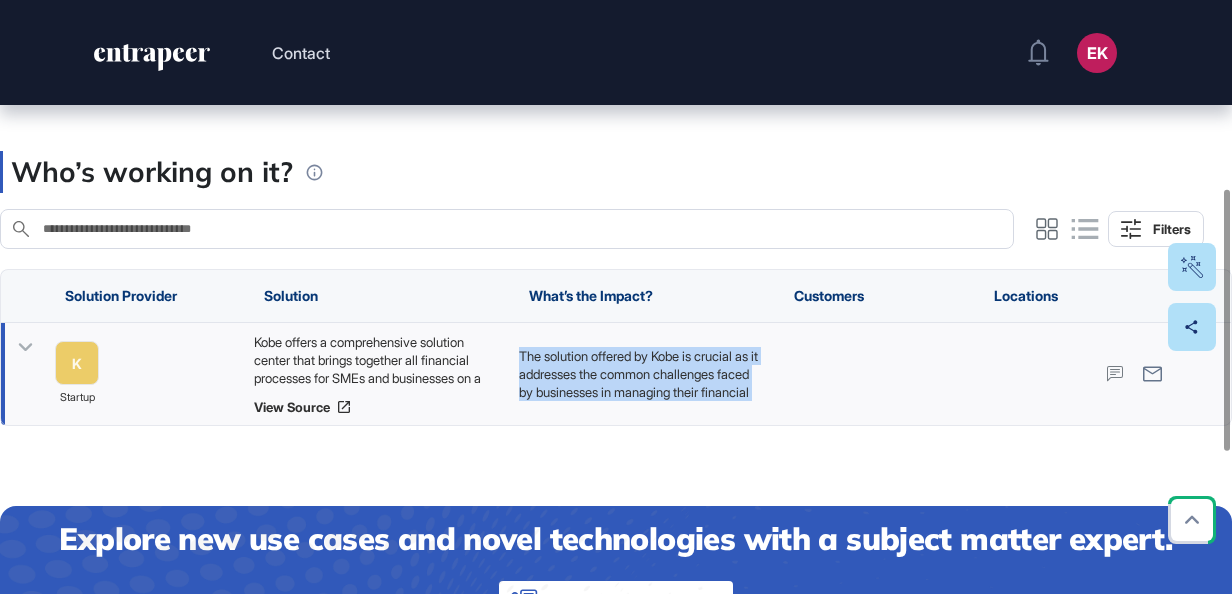 click on "The solution offered by Kobe is crucial as it addresses the common challenges faced by businesses in managing their financial processes. By streamlining these processes, businesses can improve their financial efficiency, which is key to achieving sustainable growth. The solution also simplifies the process of receiving payments, which can enhance customer satisfaction and increase sales speed. This can give businesses a competitive edge, making them more attractive to potential investors. Furthermore, by providing a dealer collection service, Kobe's solution can help businesses manage their receivables more effectively, which can improve their cash flow and overall financial health." at bounding box center [641, 511] 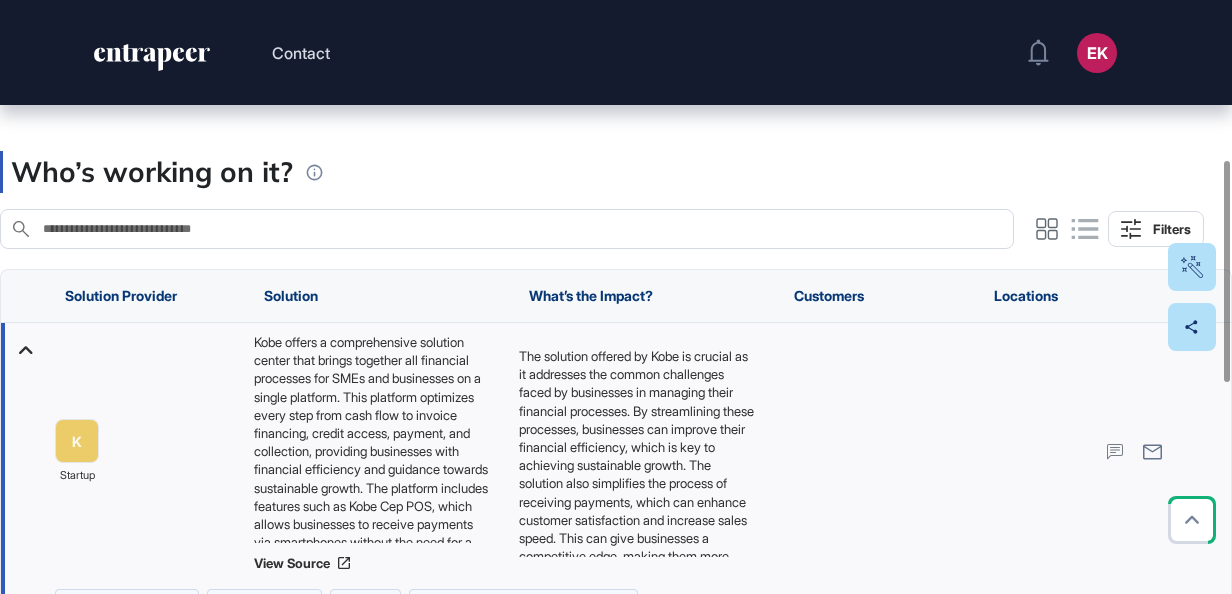 click at bounding box center (521, 229) 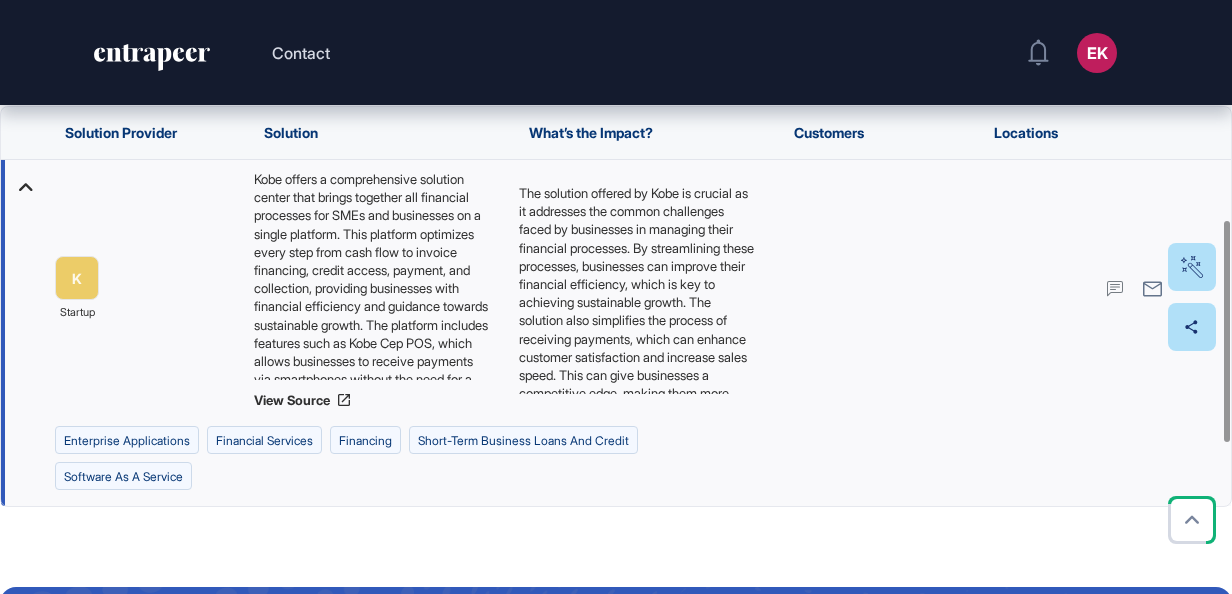 scroll, scrollTop: 588, scrollLeft: 0, axis: vertical 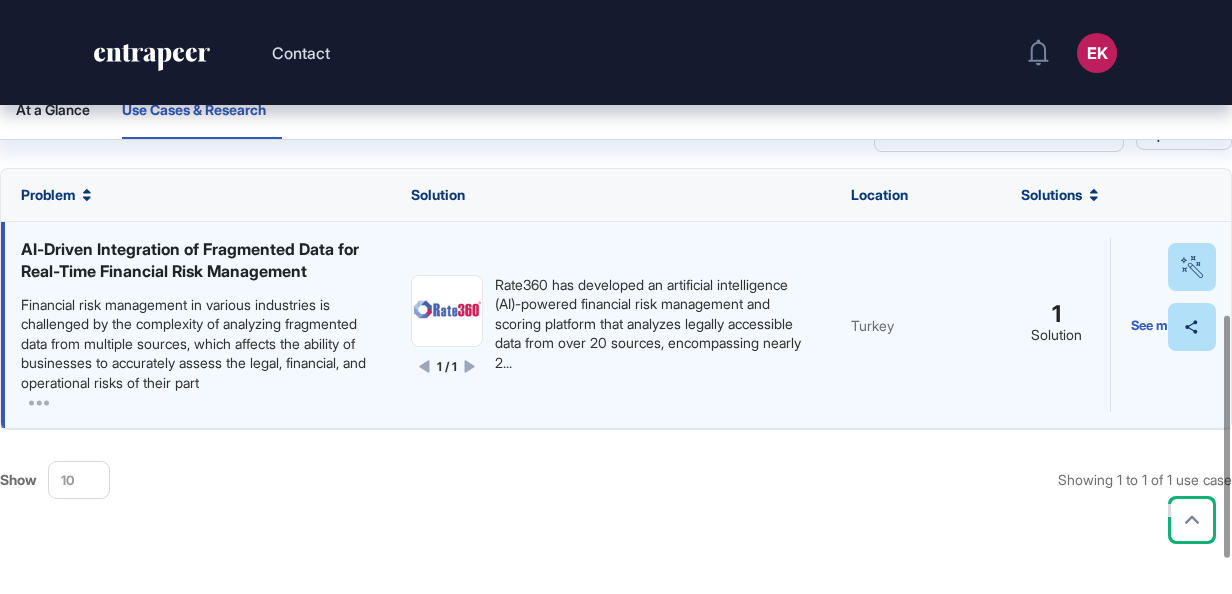 click on "Financial risk management in various industries is challenged by the complexity of analyzing fragmented data from multiple sources, which affects the ability of businesses to accurately assess the legal, financial, and operational risks of their part" at bounding box center (196, 344) 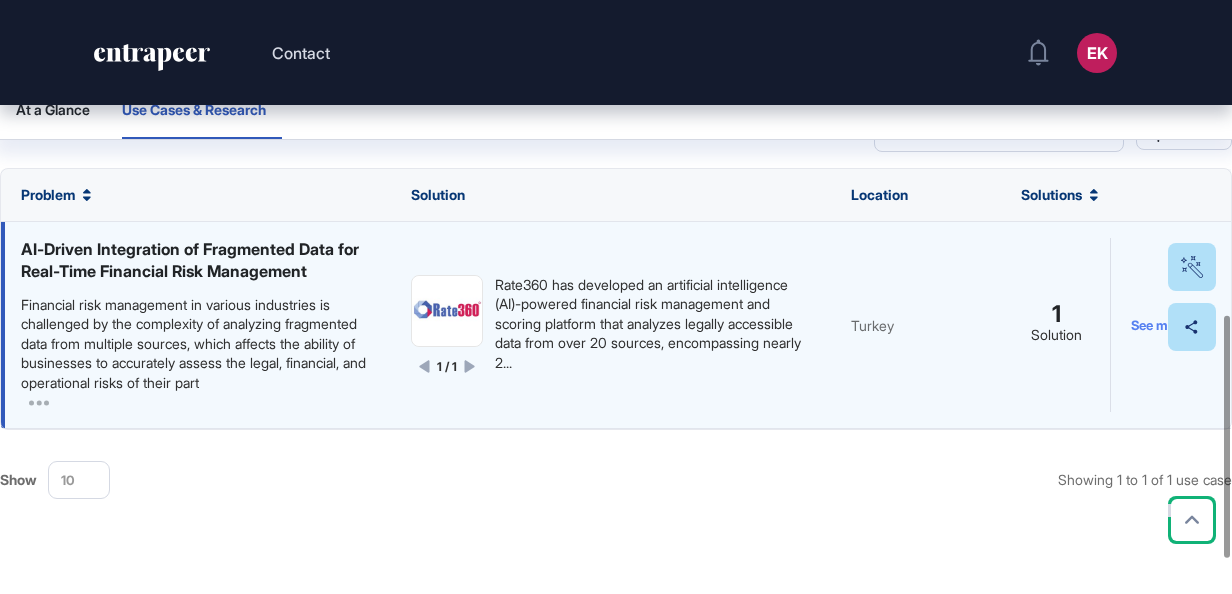 click on "See more" at bounding box center [1167, 325] 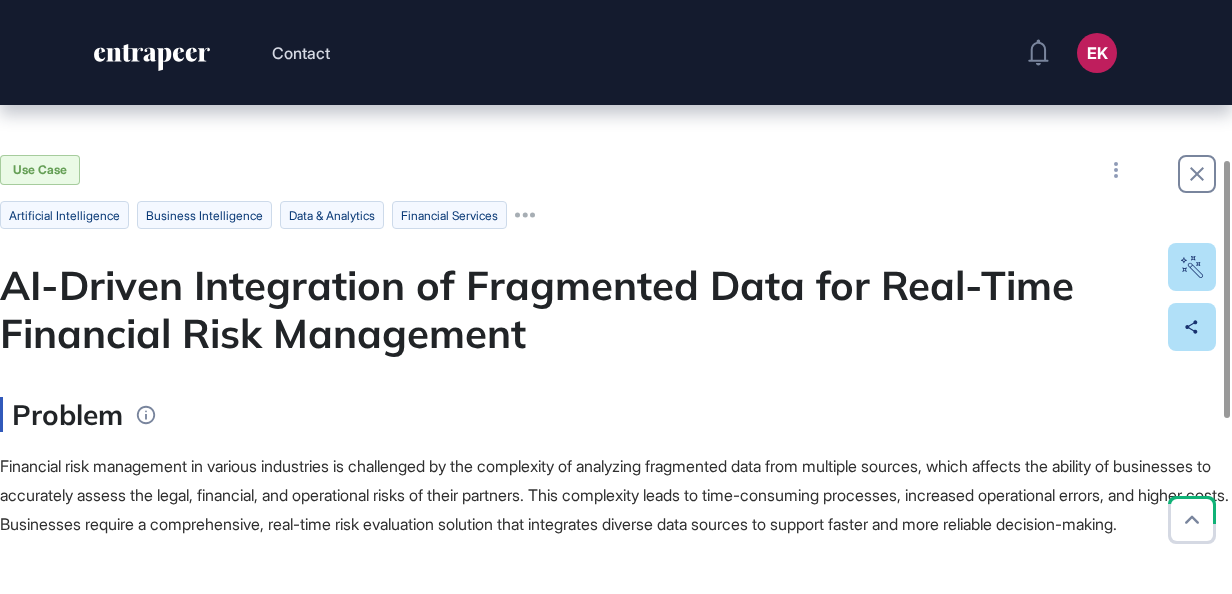 scroll, scrollTop: 0, scrollLeft: 0, axis: both 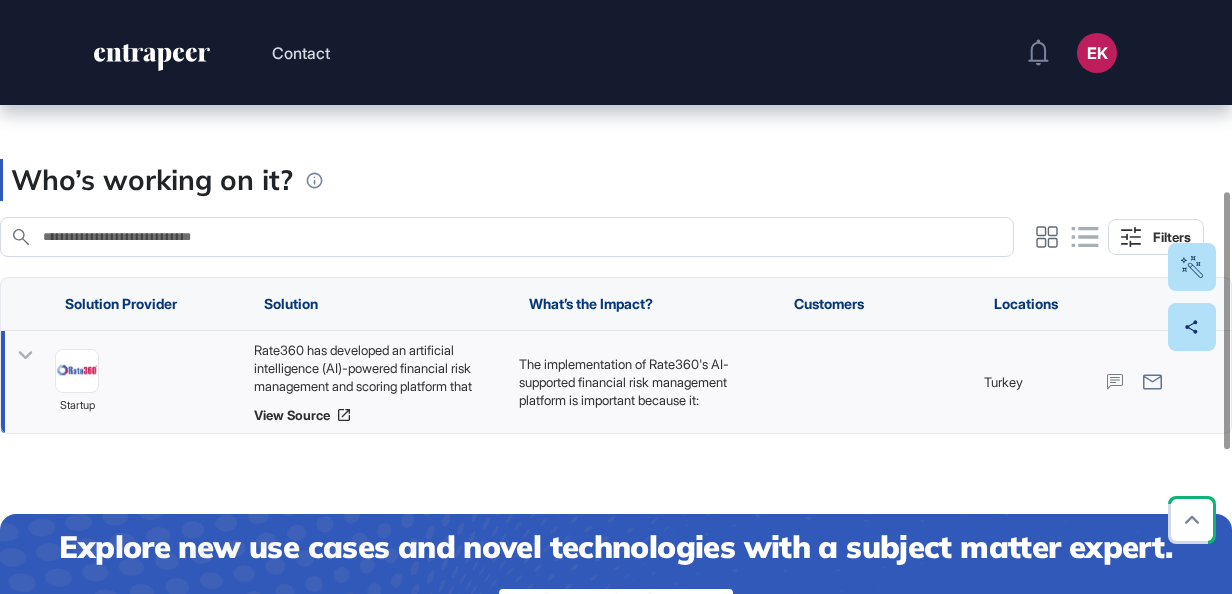 click on "Rate360 has developed an artificial intelligence (AI)-powered financial risk management and scoring platform that analyzes legally accessible data from over 20 sources, encompassing nearly 200 data points, to evaluate, detect, score, and monitor risks of business partners in real time. The platform integrates financial, legal, and operational risk data into a single interface, providing holistic and understandable risk assessments. Key features include AI-driven risk scoring, real-time alerts for critical situations, intelligent reporting on financial performance and collateral ratios, and continuous improvement through machine learning. Additionally, Rate360 offers customizable risk analysis solutions tailored to different industries and business models, with integration capabilities for enterprise resource planning (ERP) systems to enhance operational efficiency." at bounding box center (376, 368) 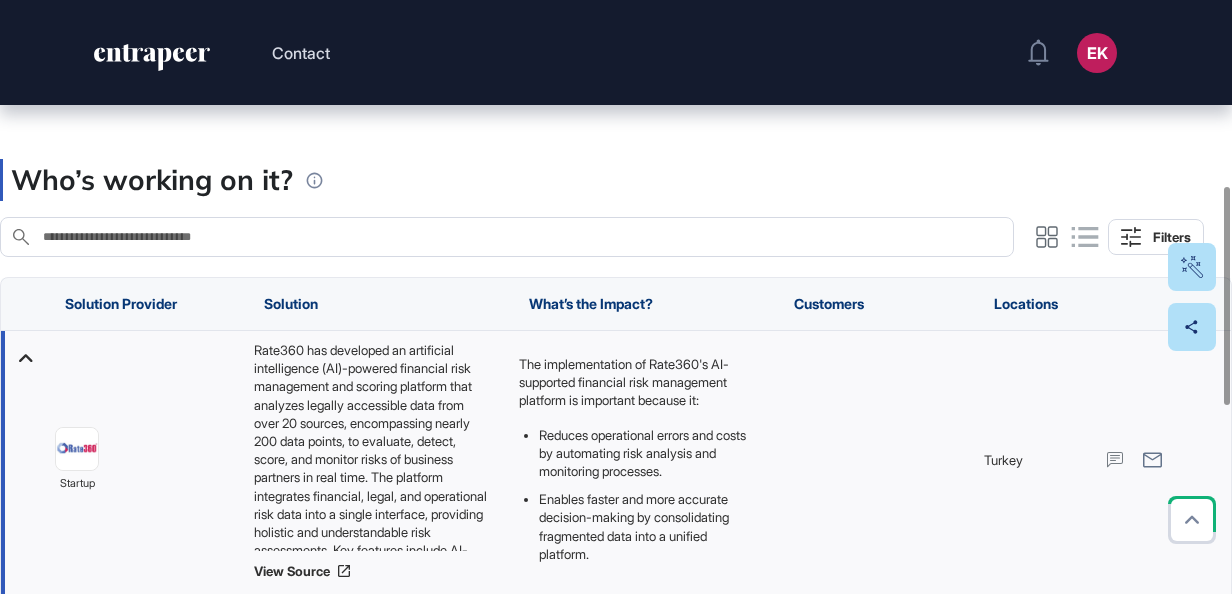 scroll, scrollTop: 525, scrollLeft: 0, axis: vertical 